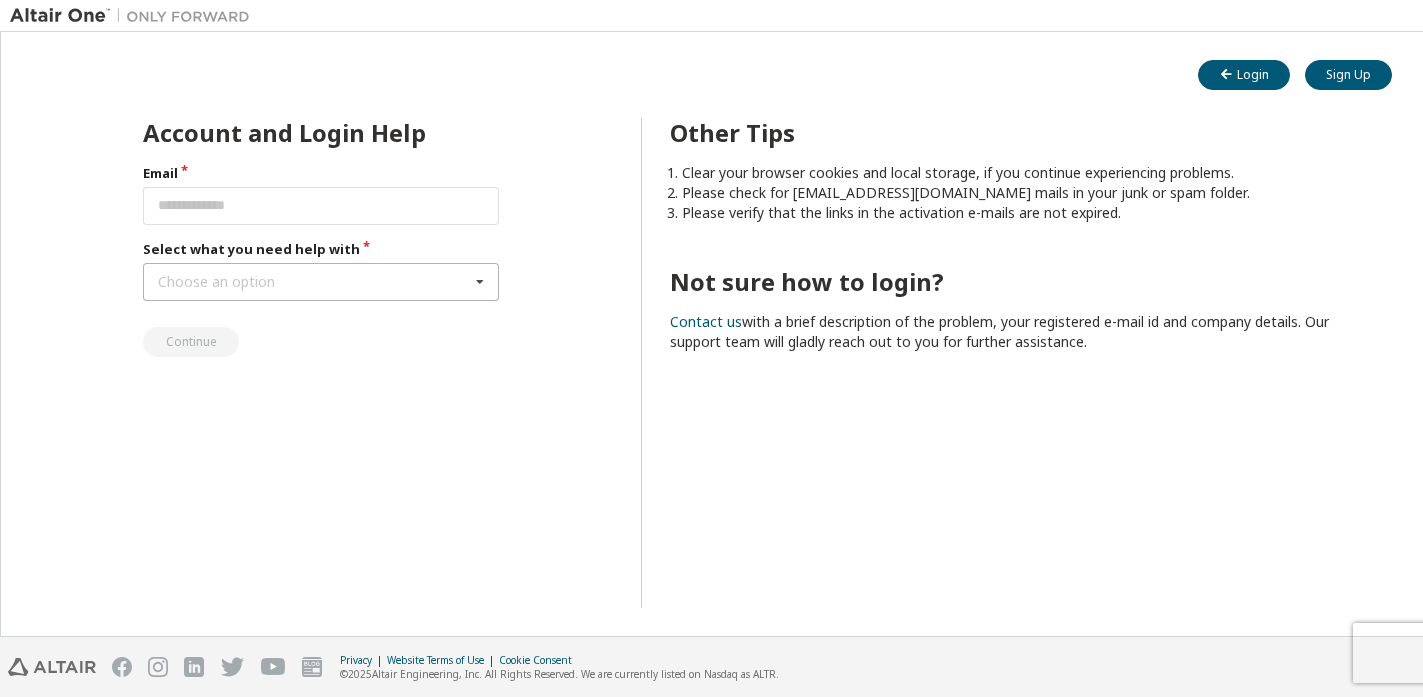 scroll, scrollTop: 0, scrollLeft: 0, axis: both 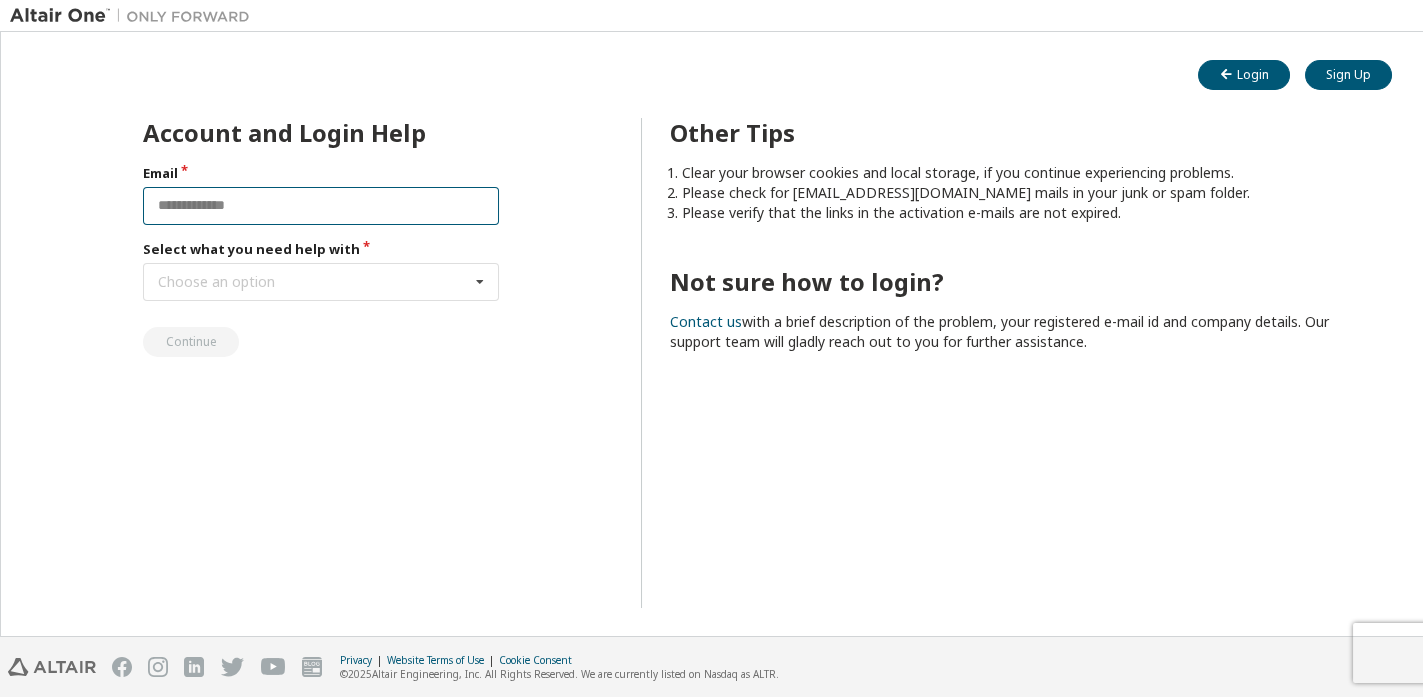 click at bounding box center [321, 206] 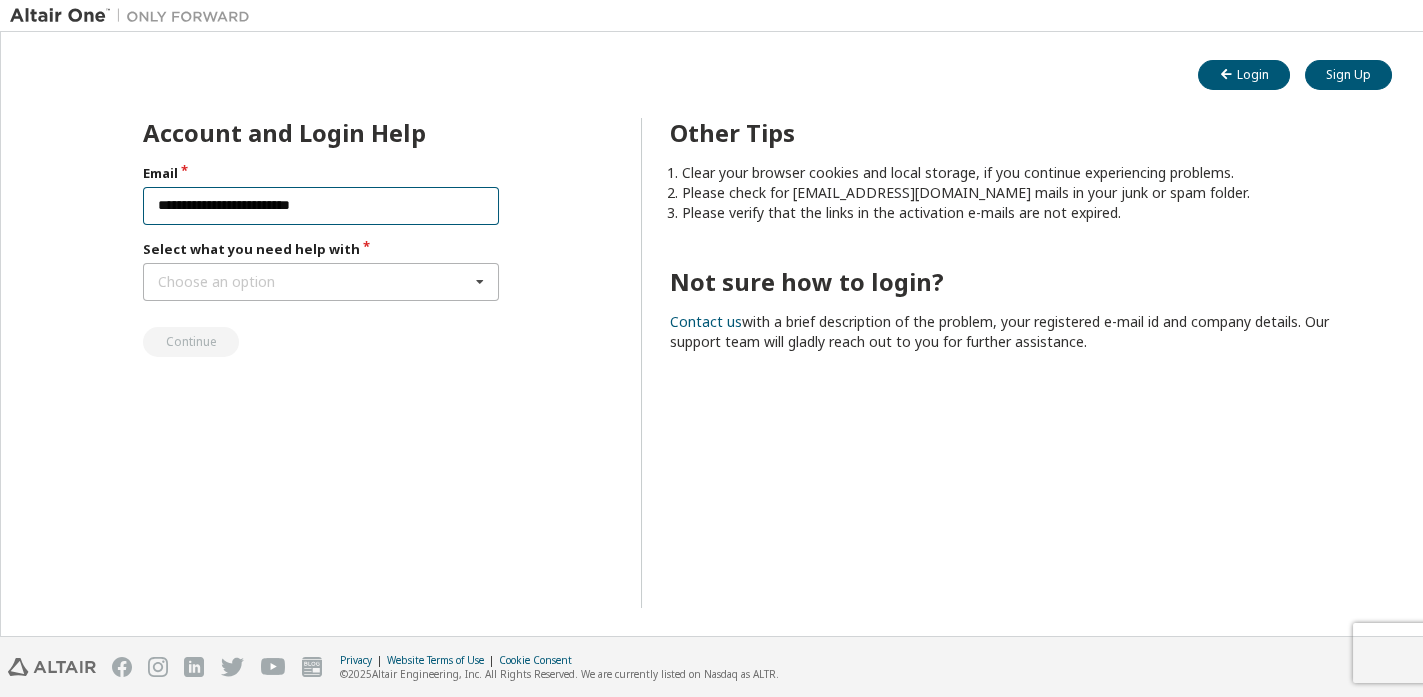 type on "**********" 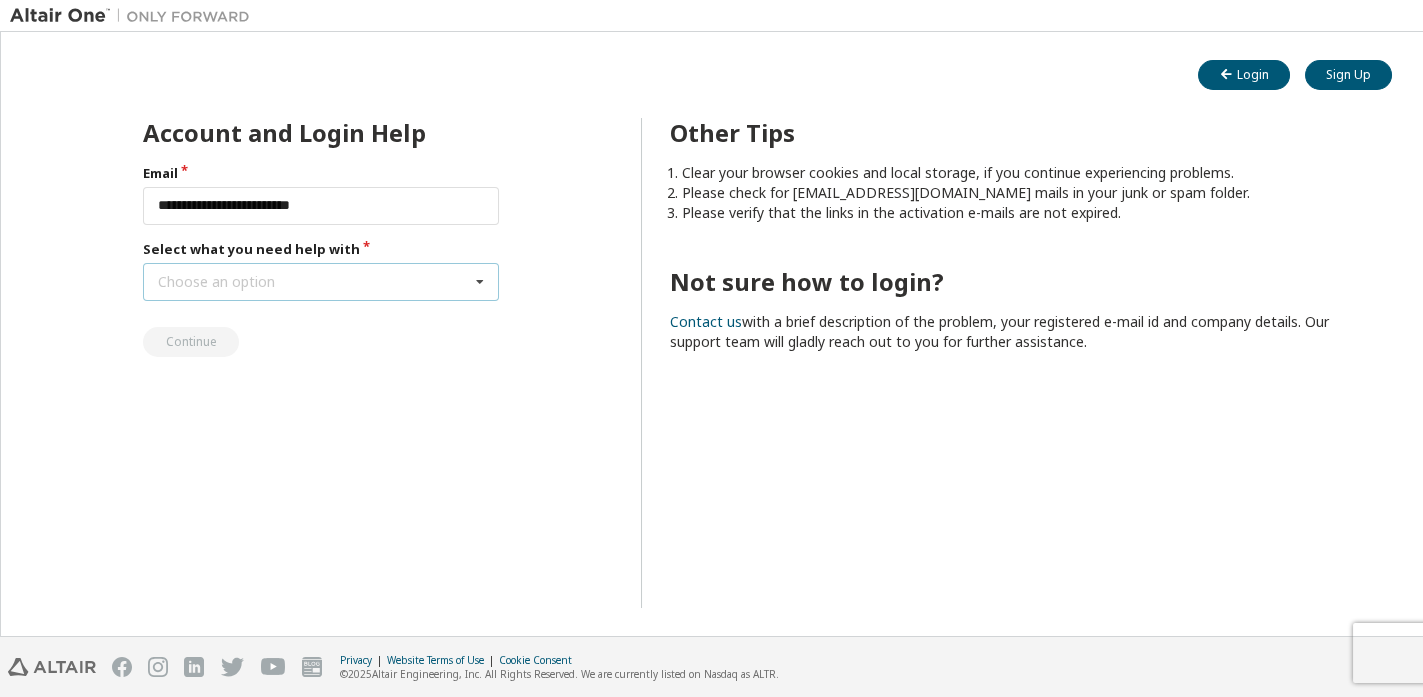 click on "Choose an option I forgot my password I did not receive activation mail My activation mail expired My account is locked I want to reset multi-factor authentication I don't know but can't login" at bounding box center (321, 282) 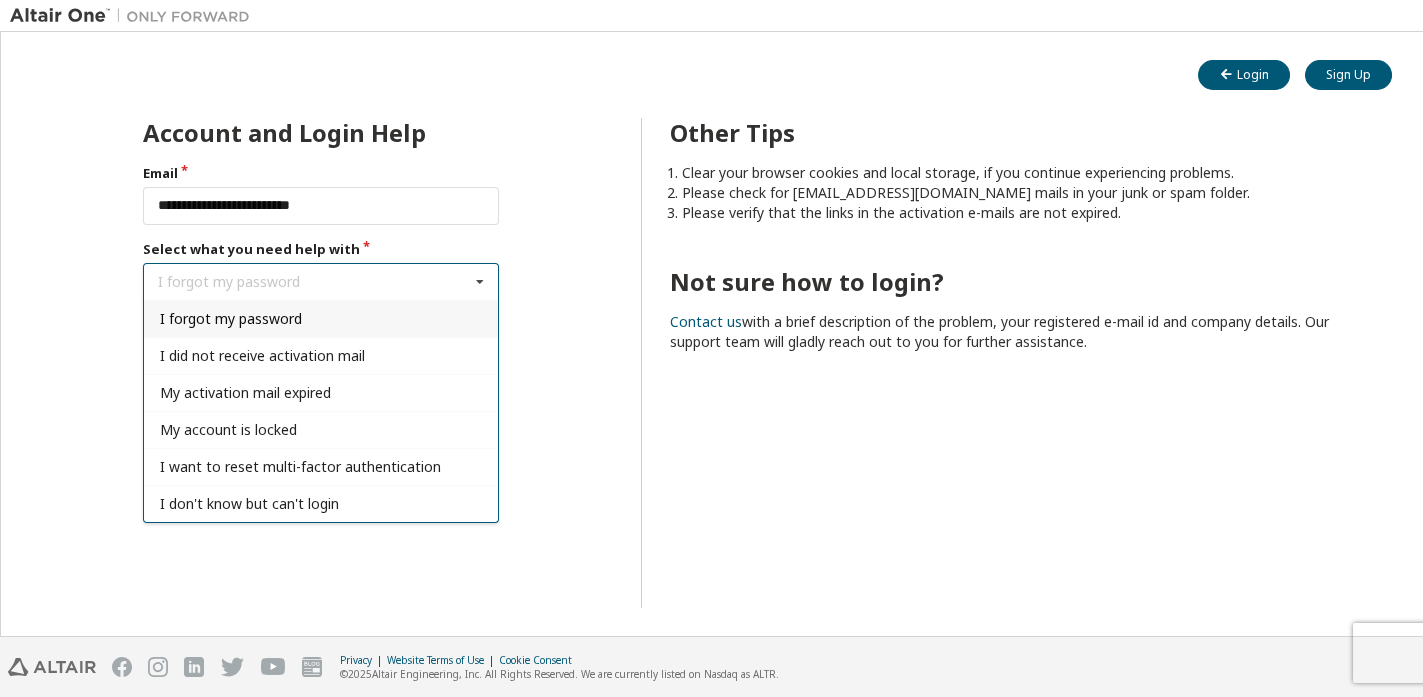 click on "I forgot my password" at bounding box center [321, 318] 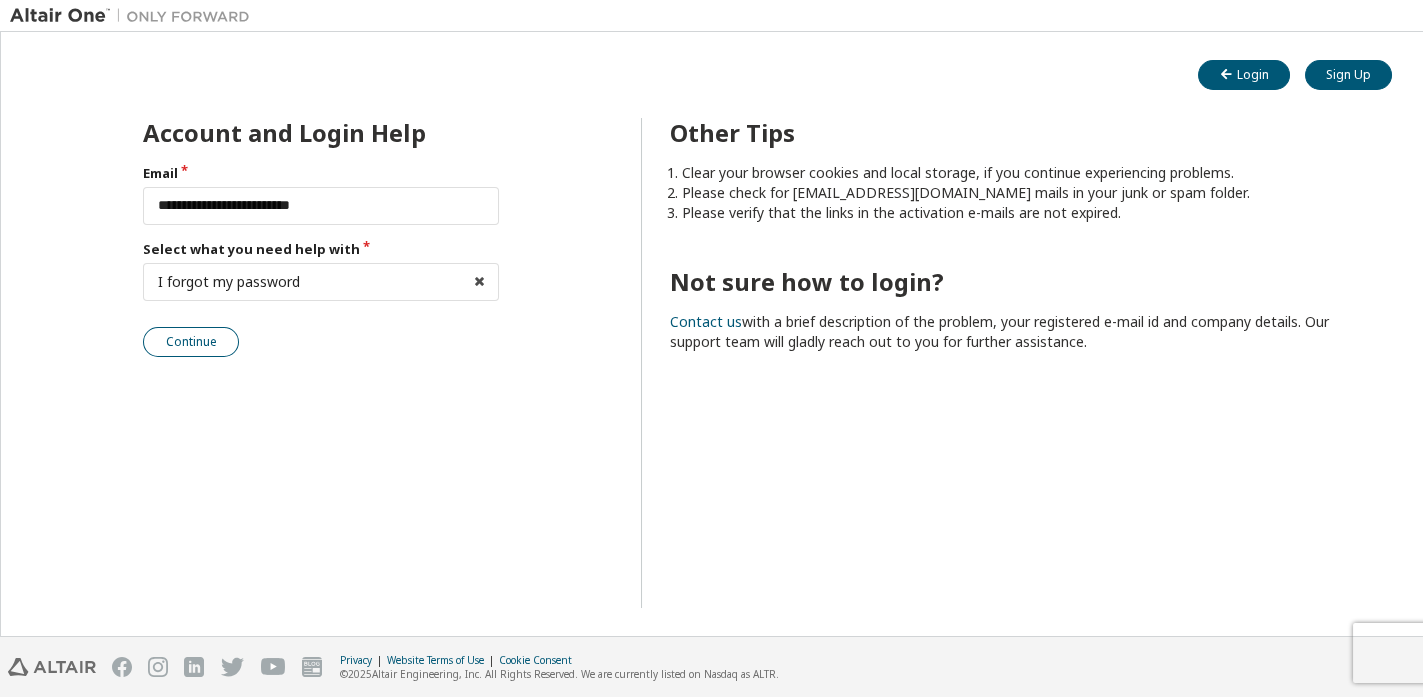 click on "Continue" at bounding box center (191, 342) 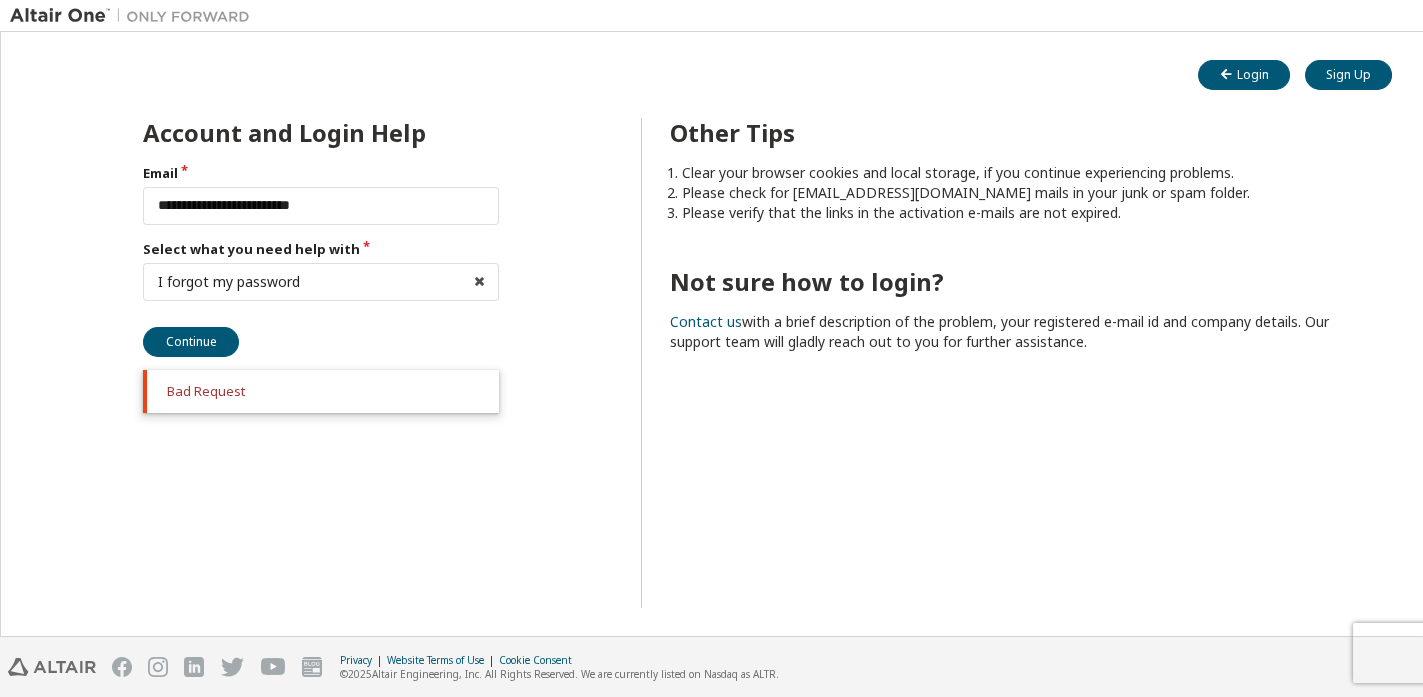 click on "**********" at bounding box center (285, 363) 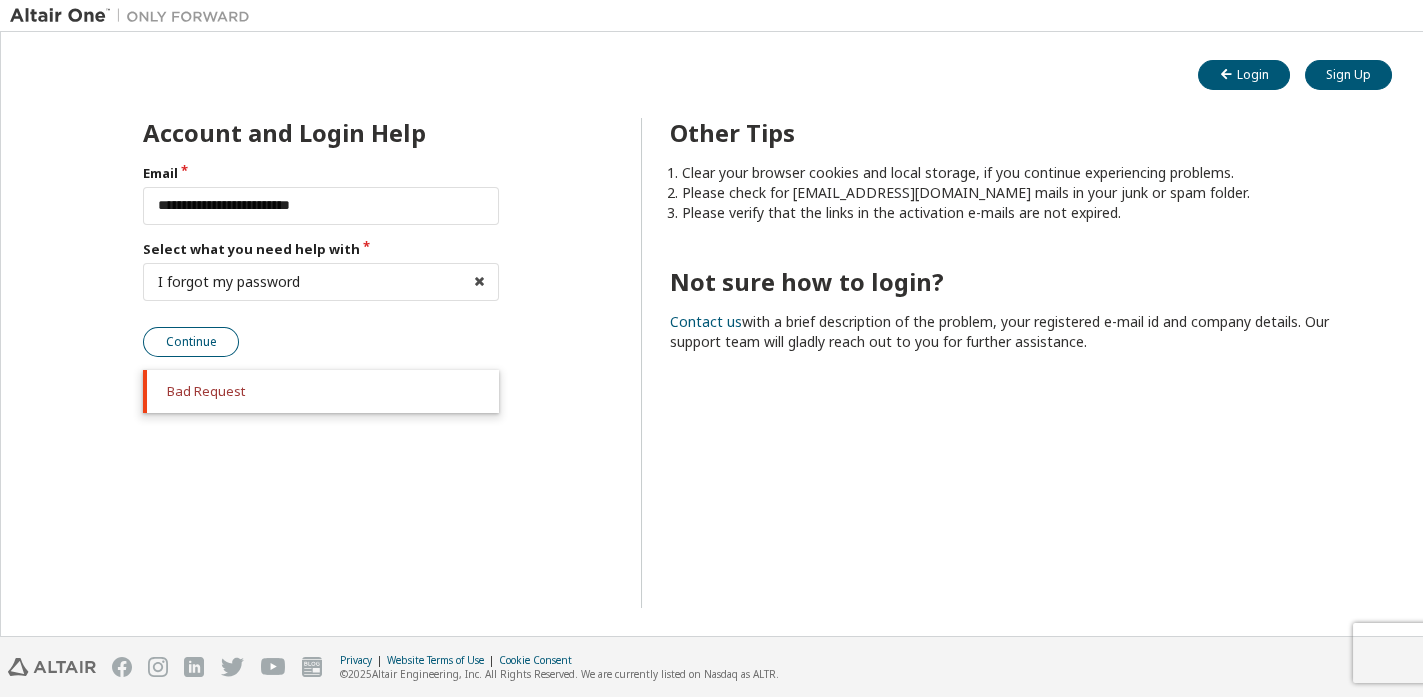 click on "Continue" at bounding box center [191, 342] 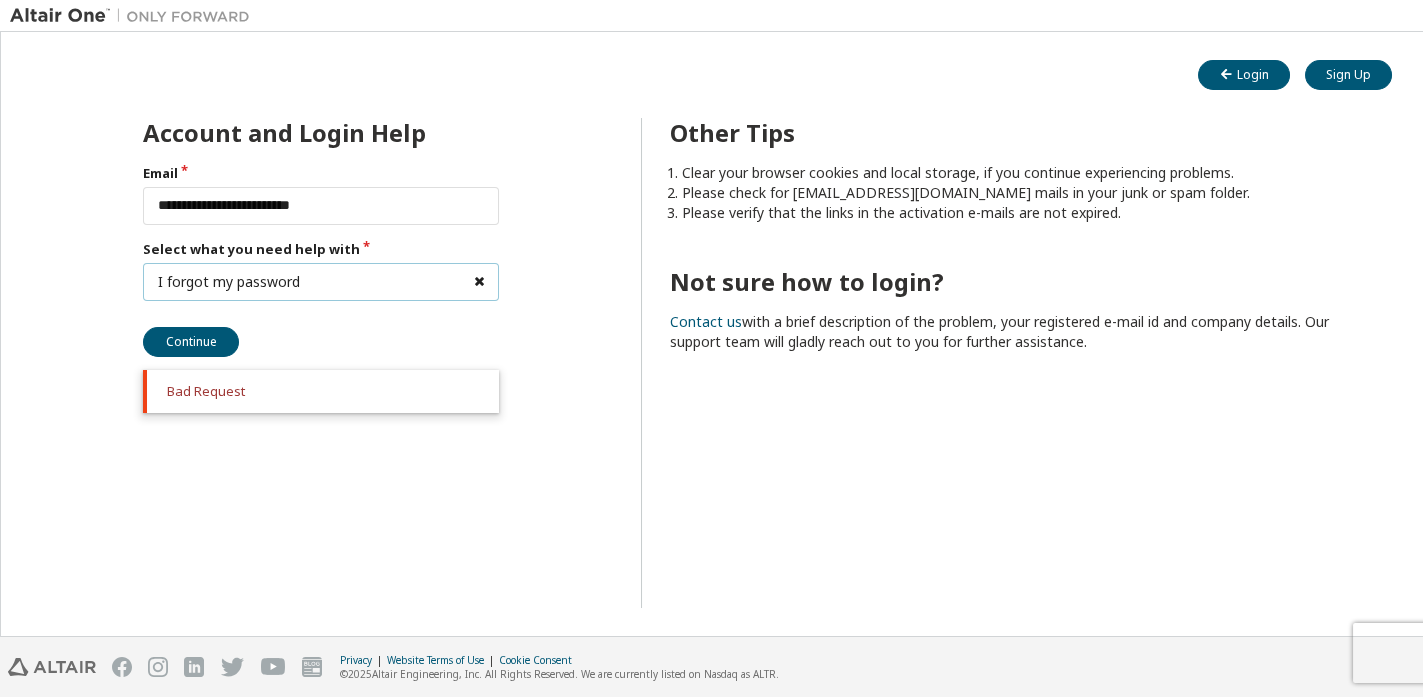 click at bounding box center [479, 282] 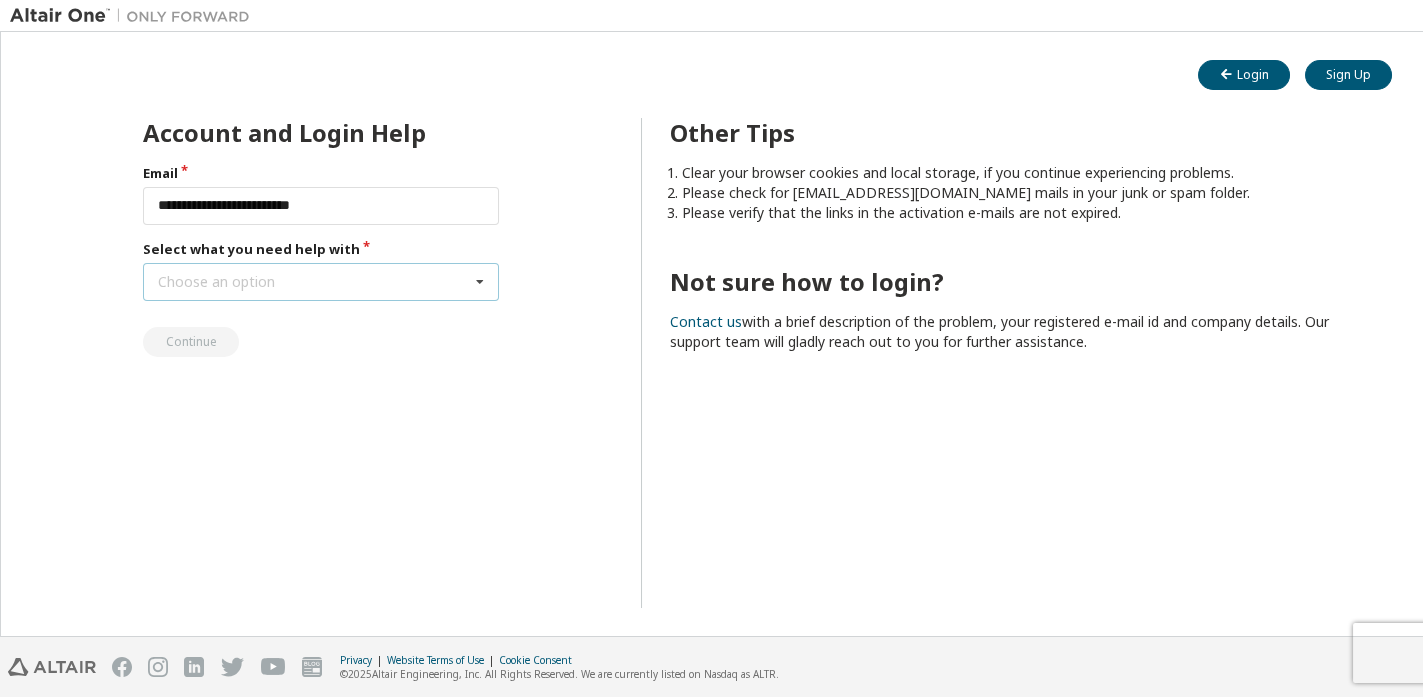 click on "Choose an option I forgot my password I did not receive activation mail My activation mail expired My account is locked I want to reset multi-factor authentication I don't know but can't login" at bounding box center [321, 282] 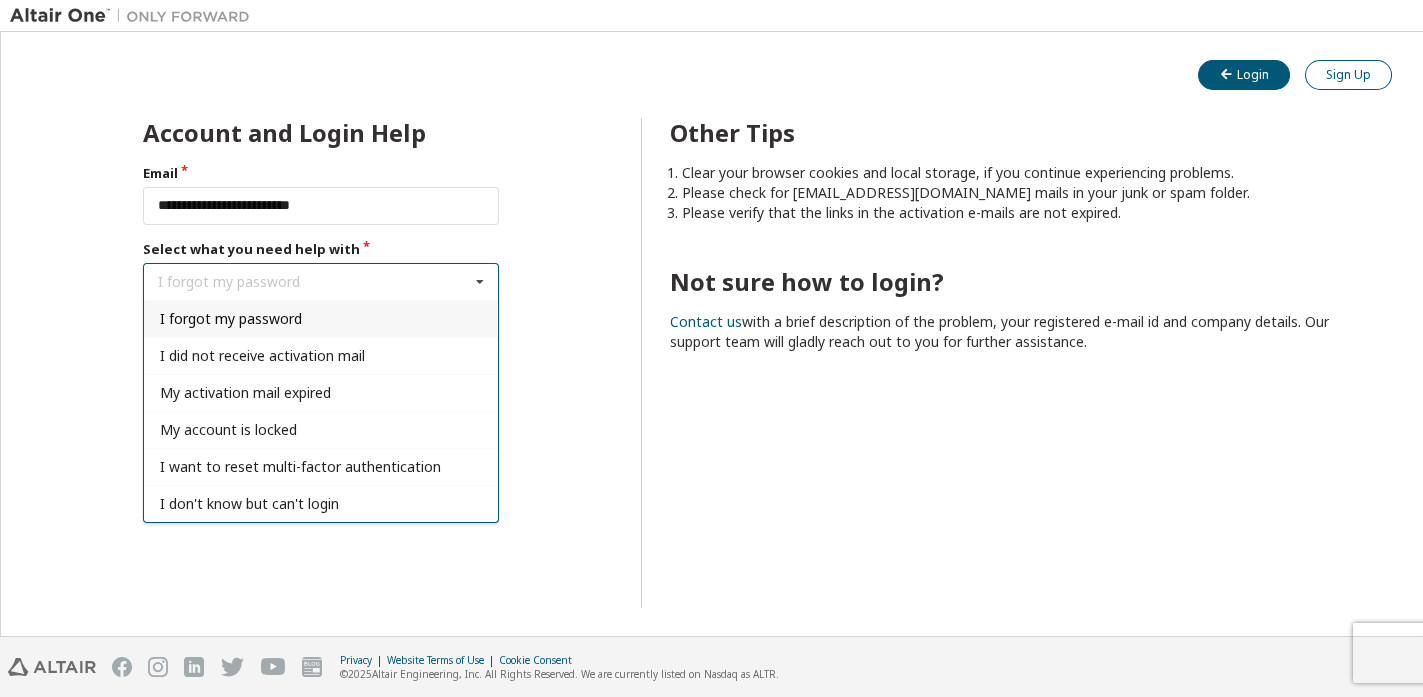click on "Sign Up" at bounding box center [1348, 75] 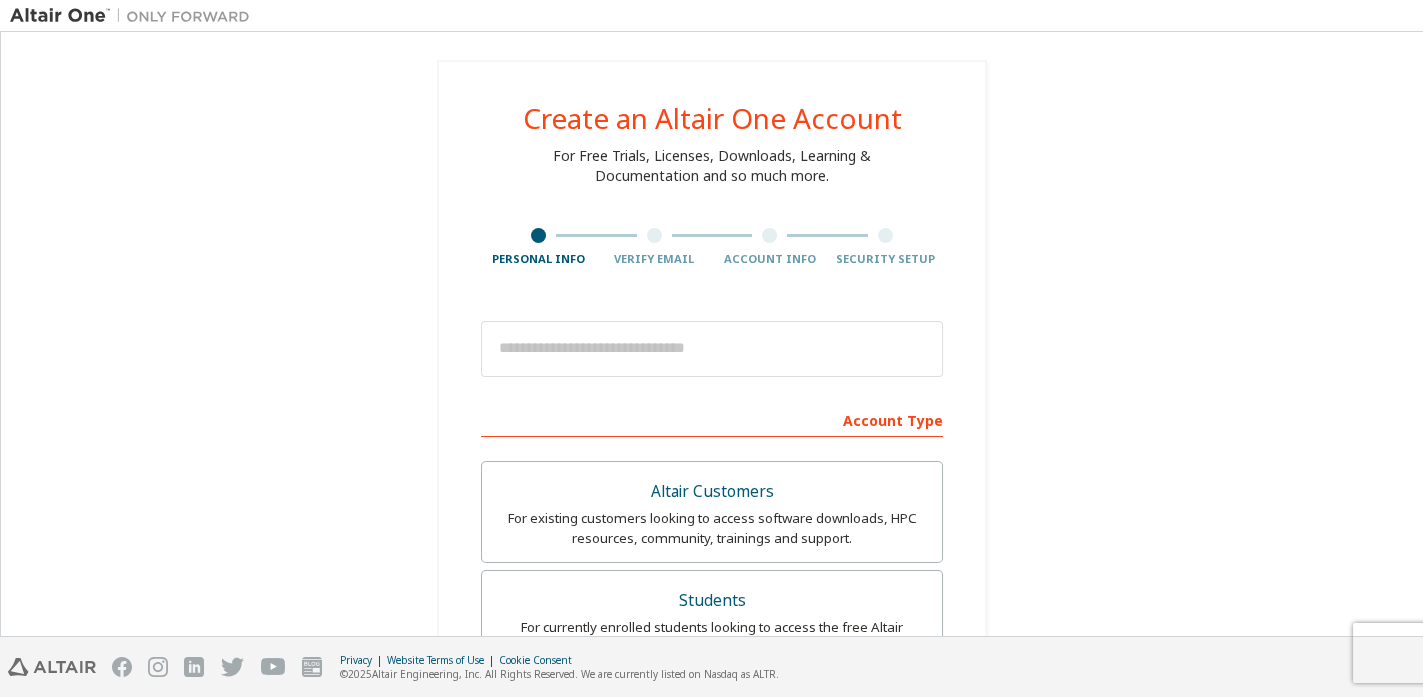 scroll, scrollTop: 168, scrollLeft: 0, axis: vertical 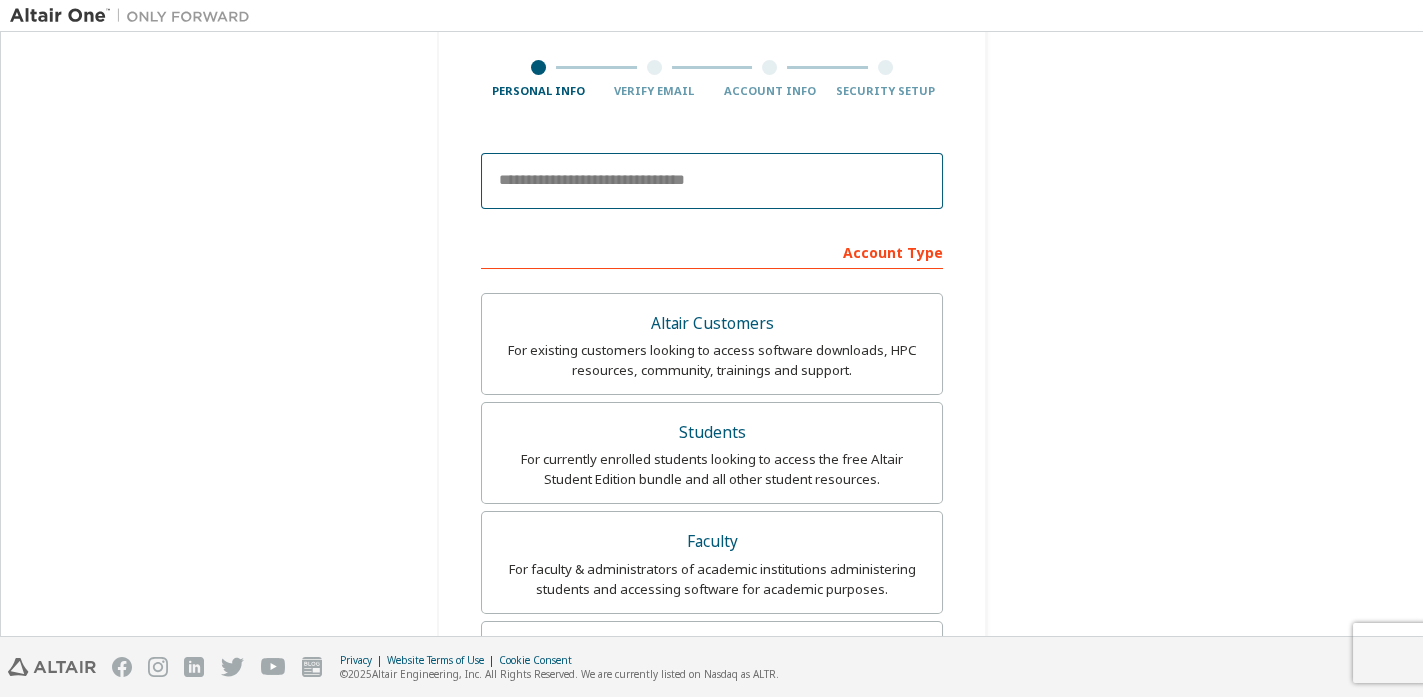 click at bounding box center (712, 181) 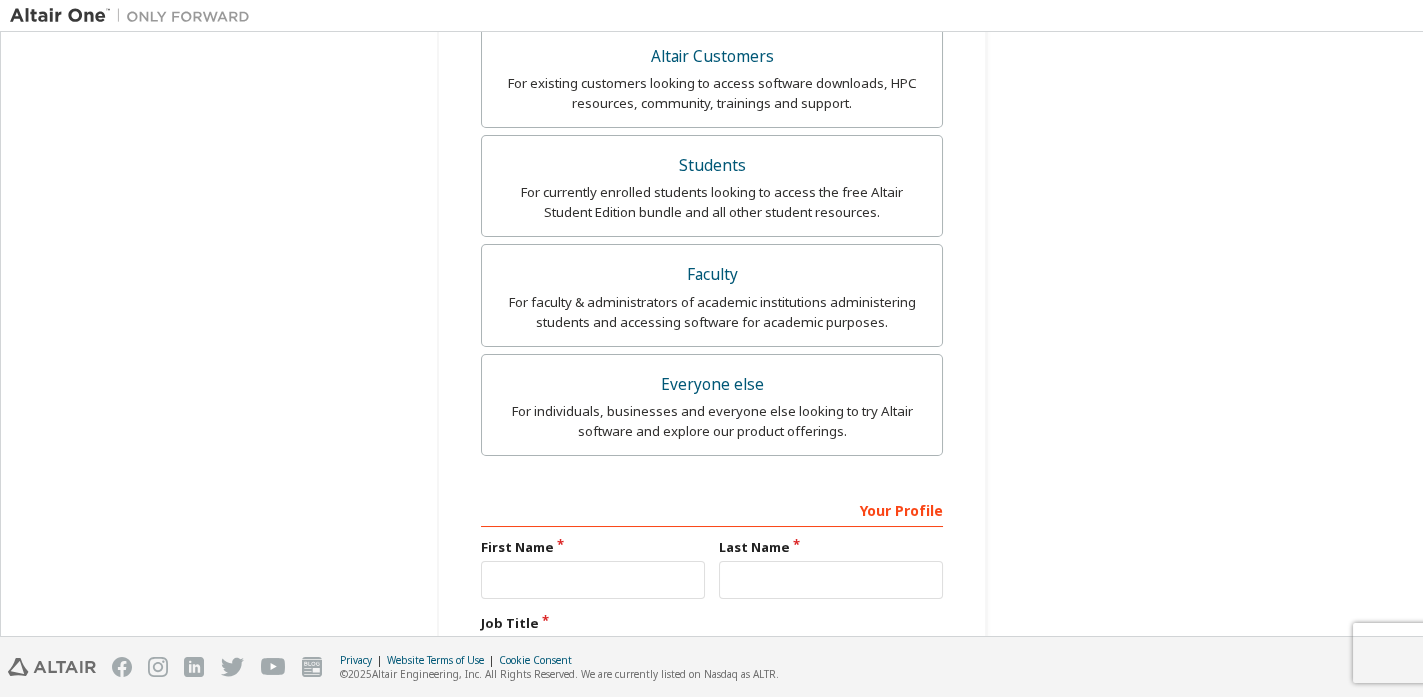 click on "For currently enrolled students looking to access the free Altair Student Edition bundle and all other student resources." at bounding box center [712, 202] 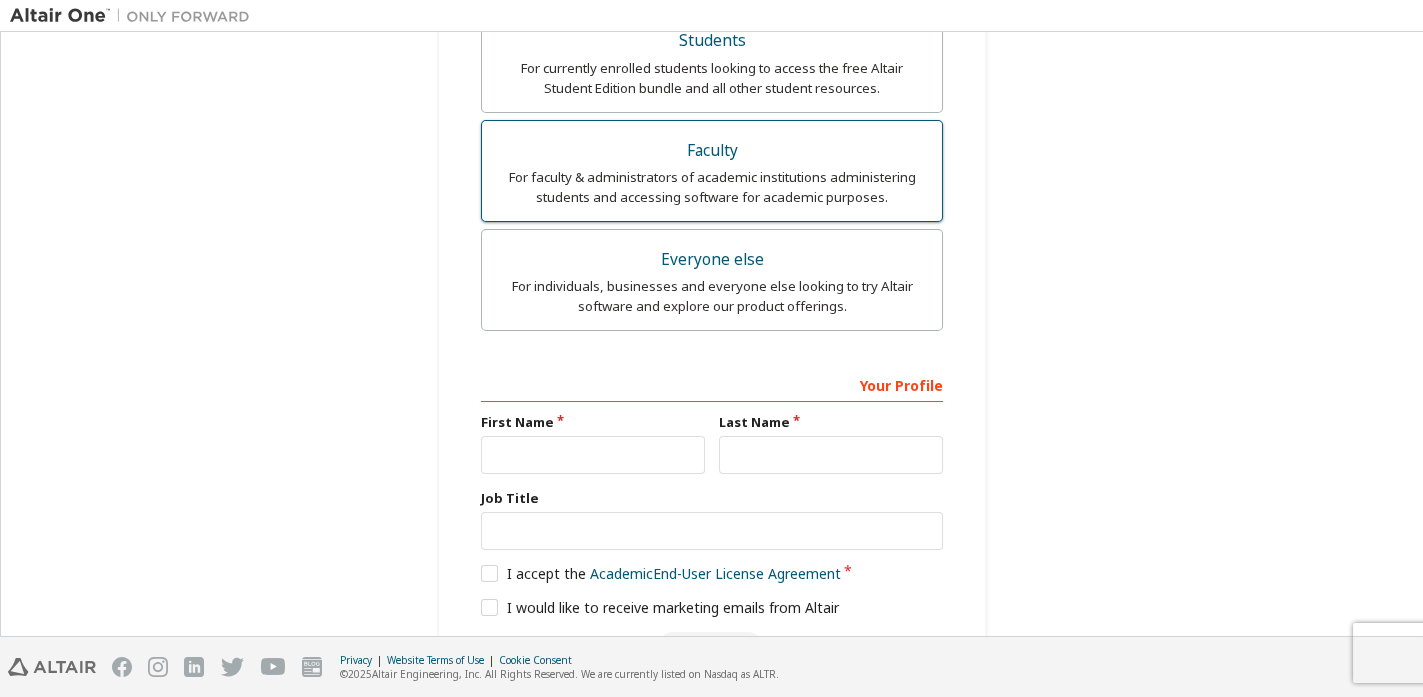 scroll, scrollTop: 701, scrollLeft: 0, axis: vertical 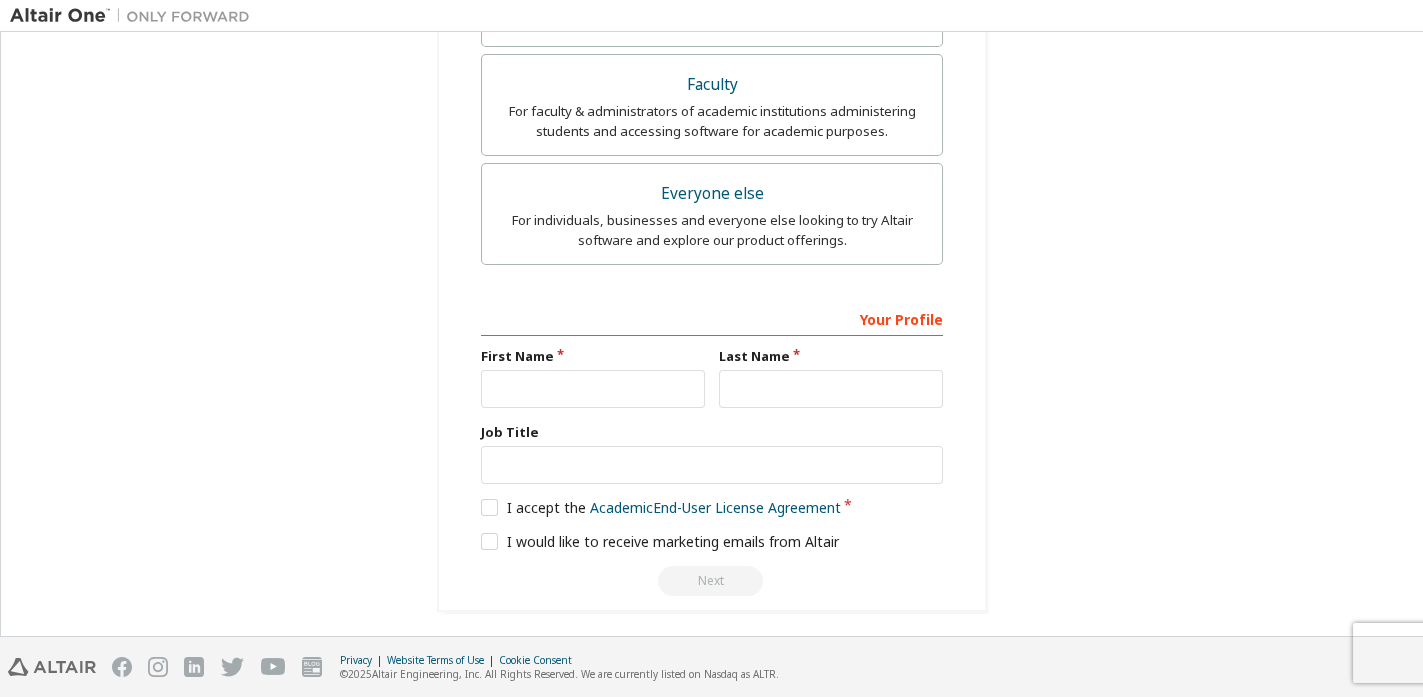 click on "First Name" at bounding box center (593, 377) 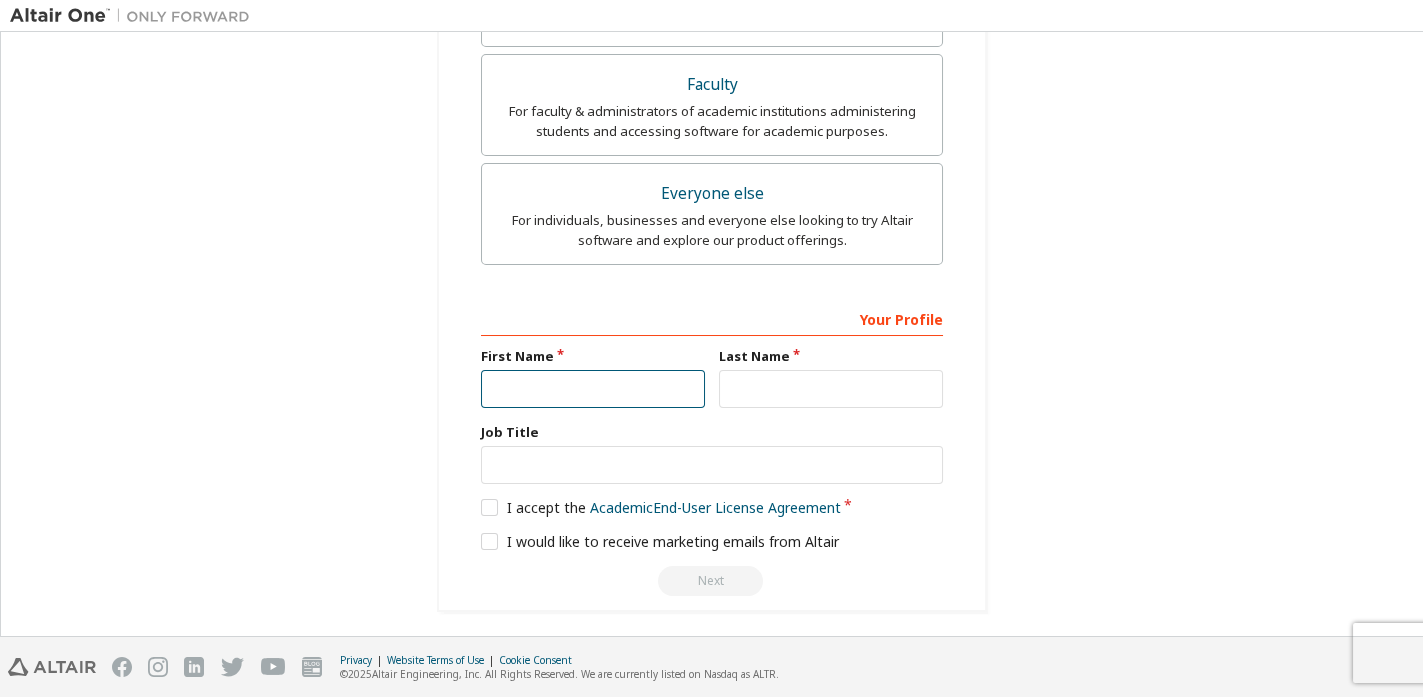 click at bounding box center [593, 389] 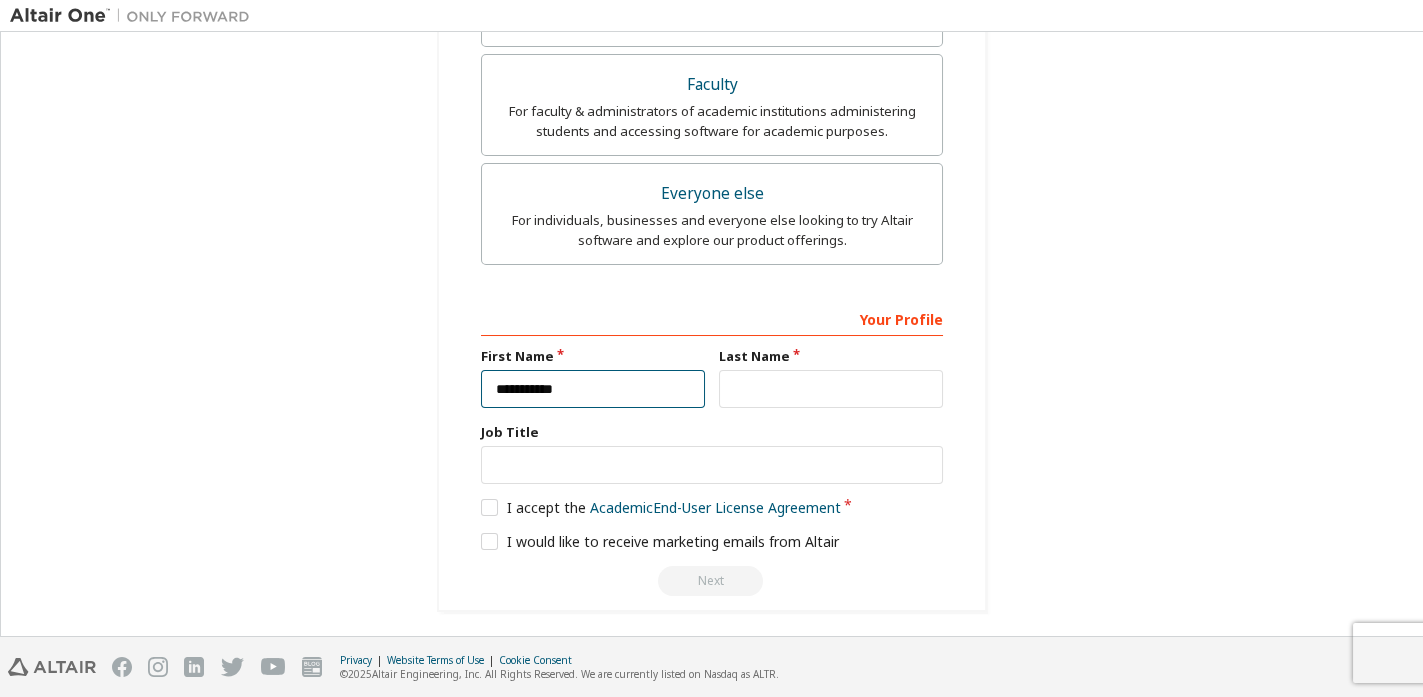 type on "**********" 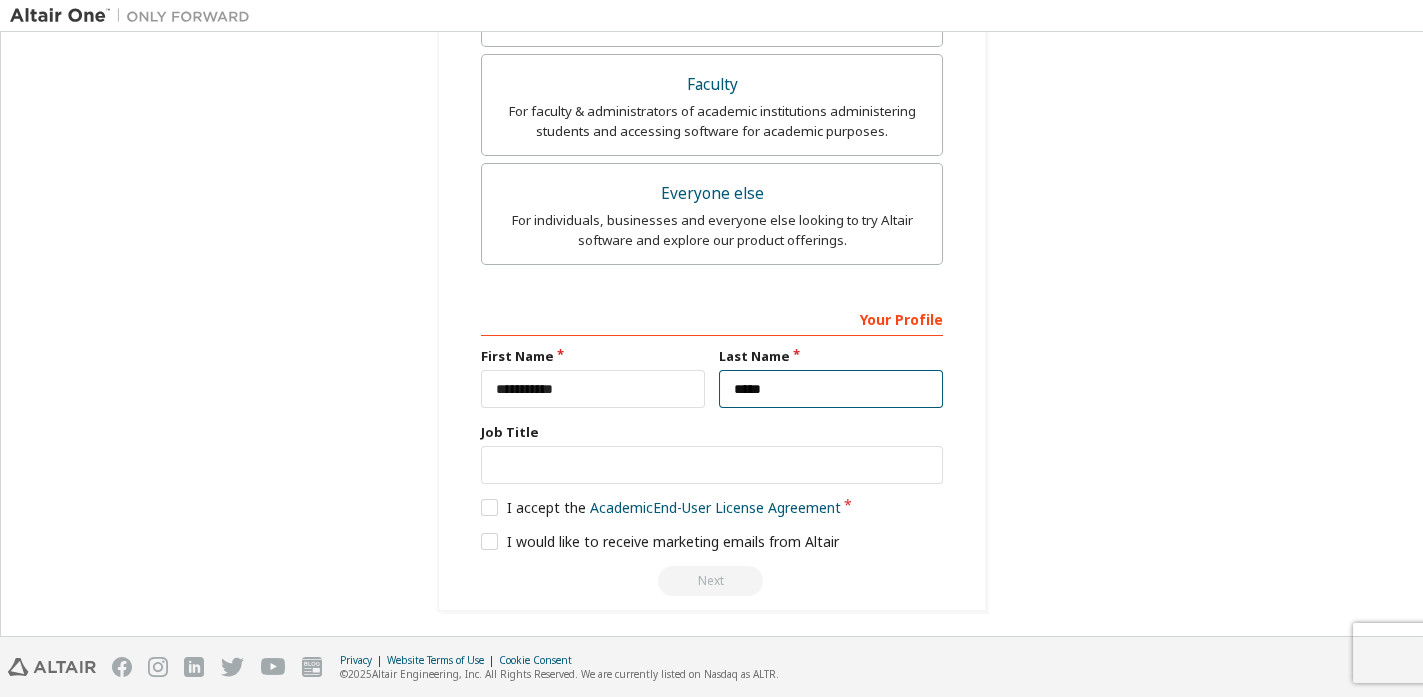 type on "*****" 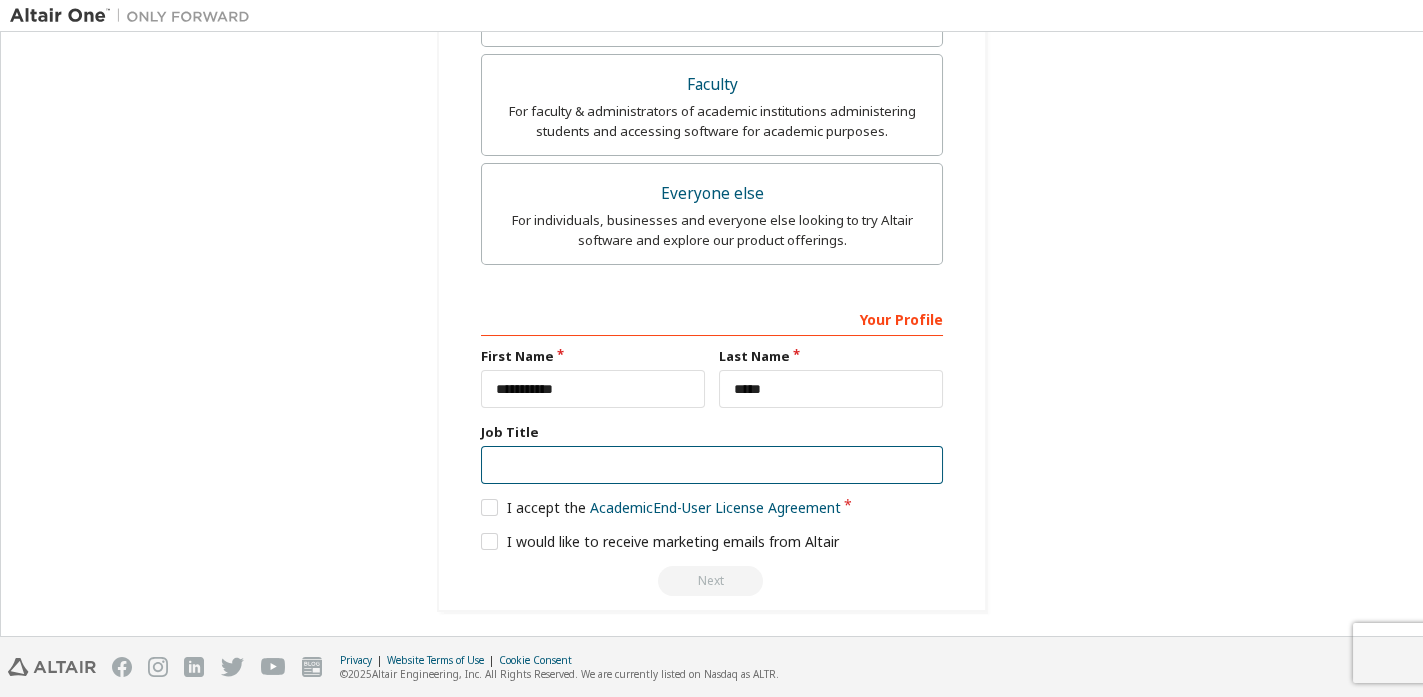 click at bounding box center (712, 465) 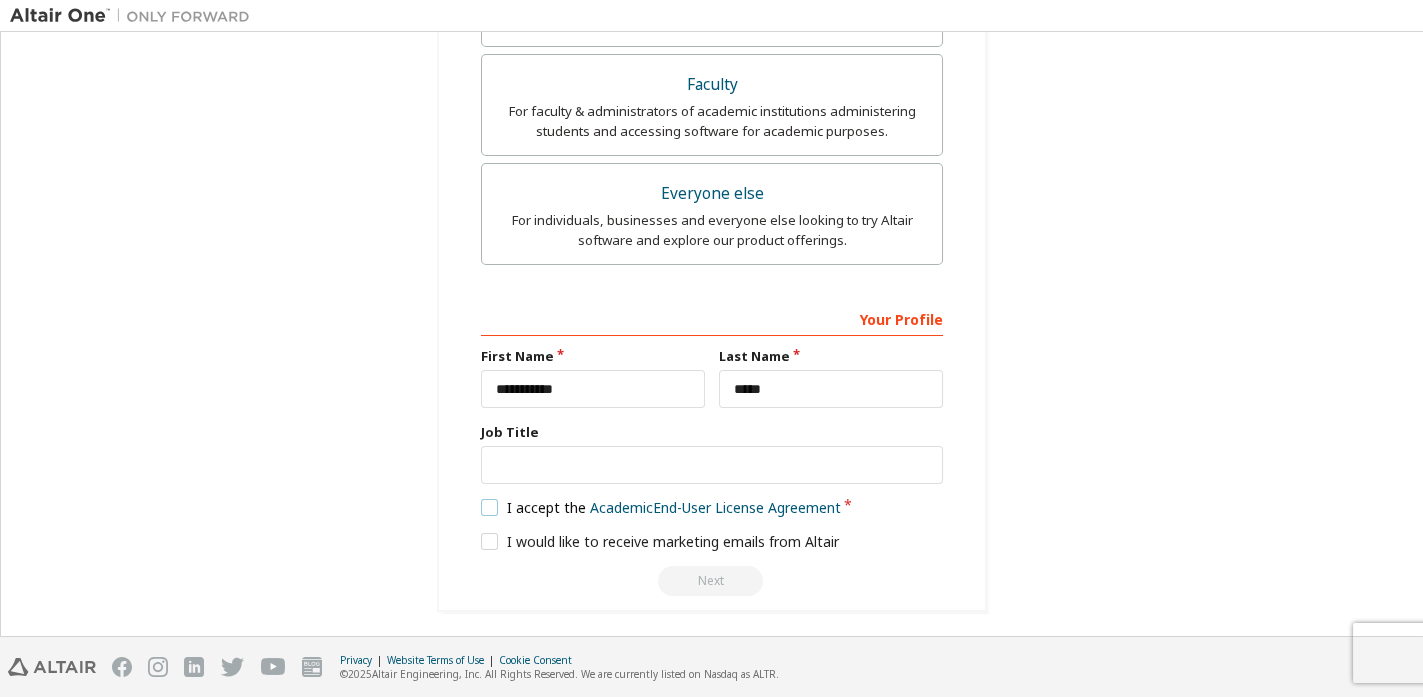 click on "I accept the   Academic   End-User License Agreement" at bounding box center [661, 507] 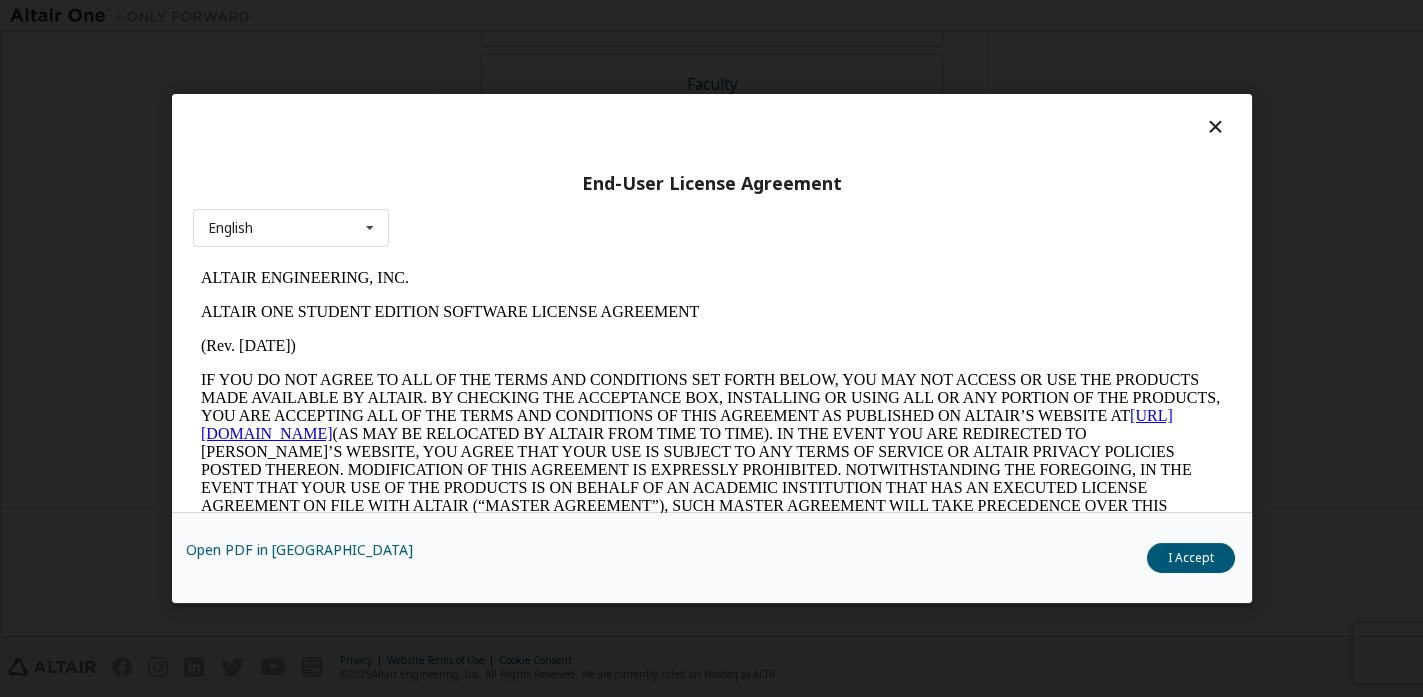 scroll, scrollTop: 0, scrollLeft: 0, axis: both 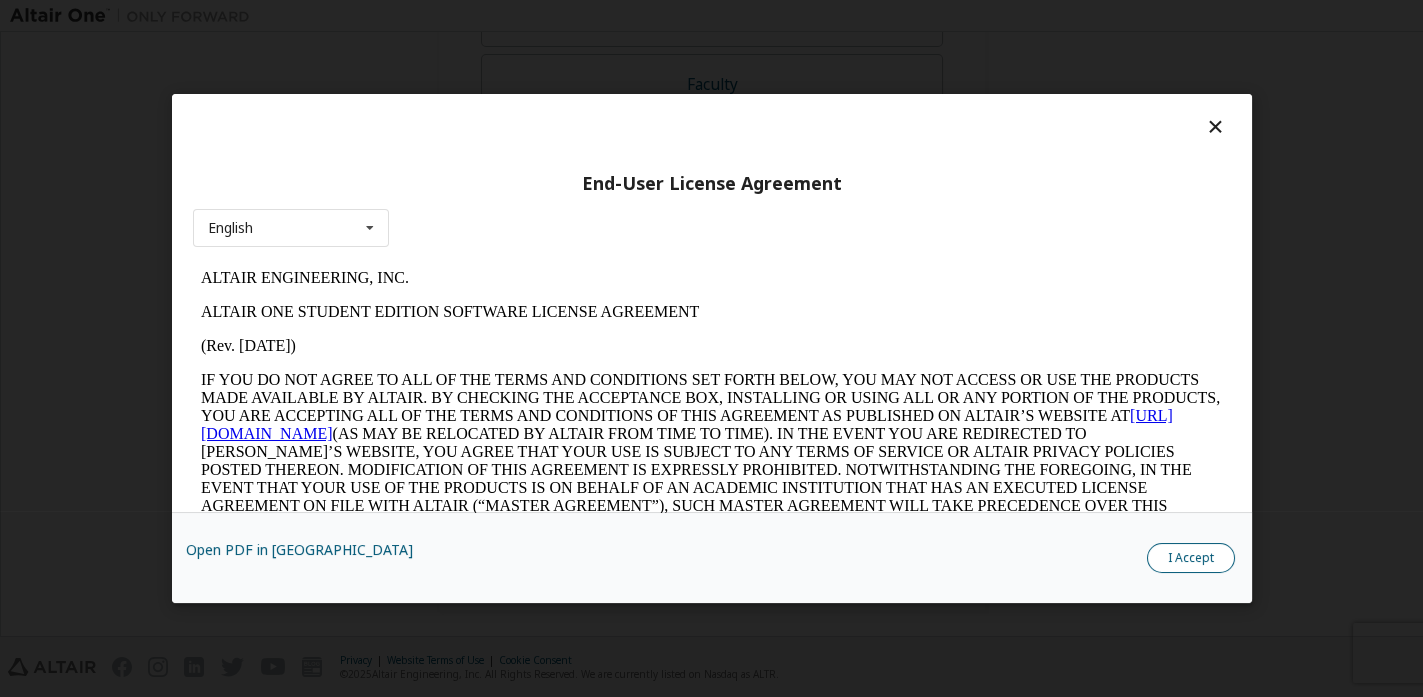 click on "I Accept" at bounding box center (1191, 558) 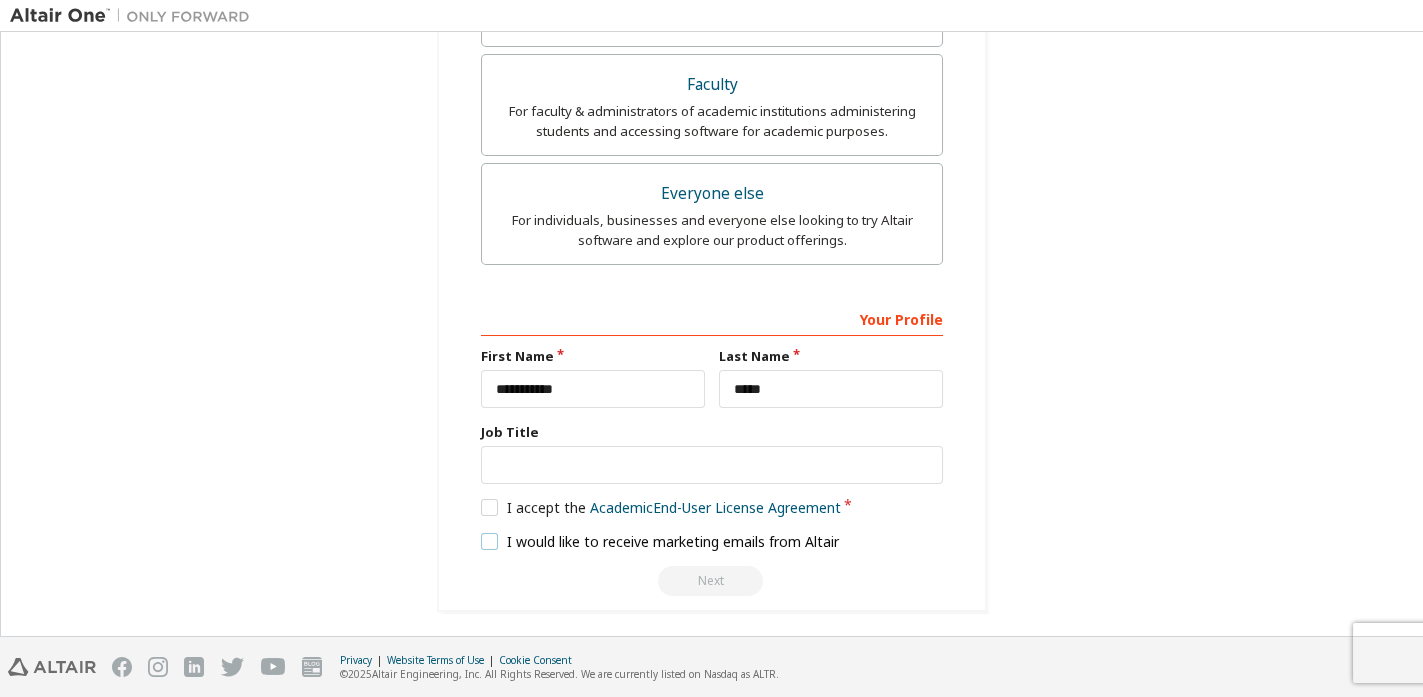 click on "I would like to receive marketing emails from Altair" at bounding box center [660, 541] 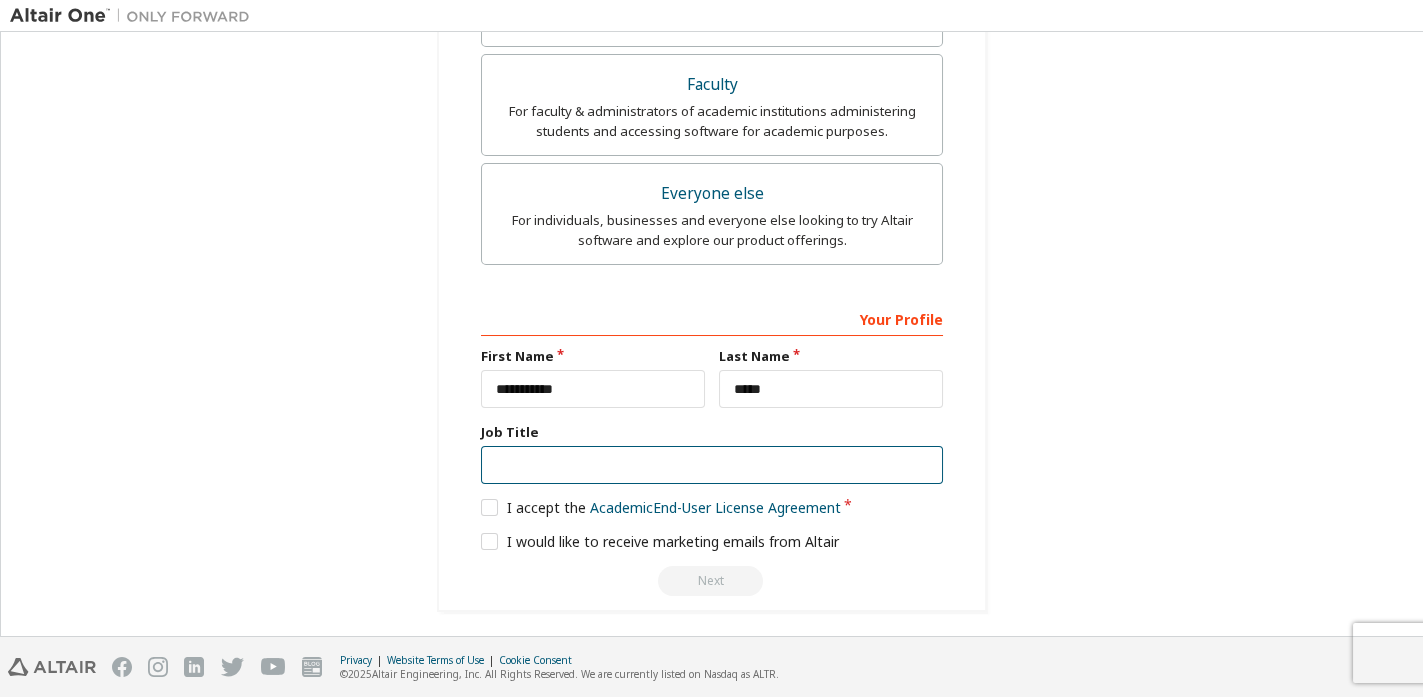 click at bounding box center [712, 465] 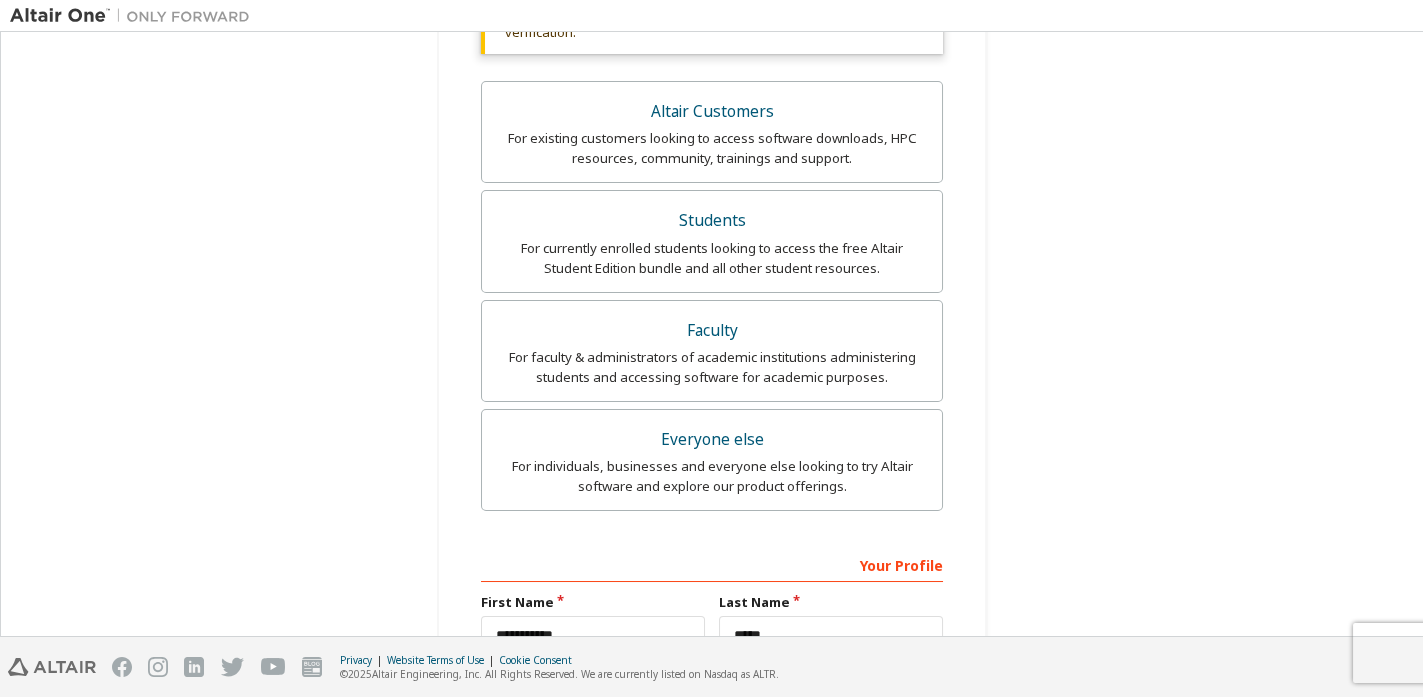 scroll, scrollTop: 701, scrollLeft: 0, axis: vertical 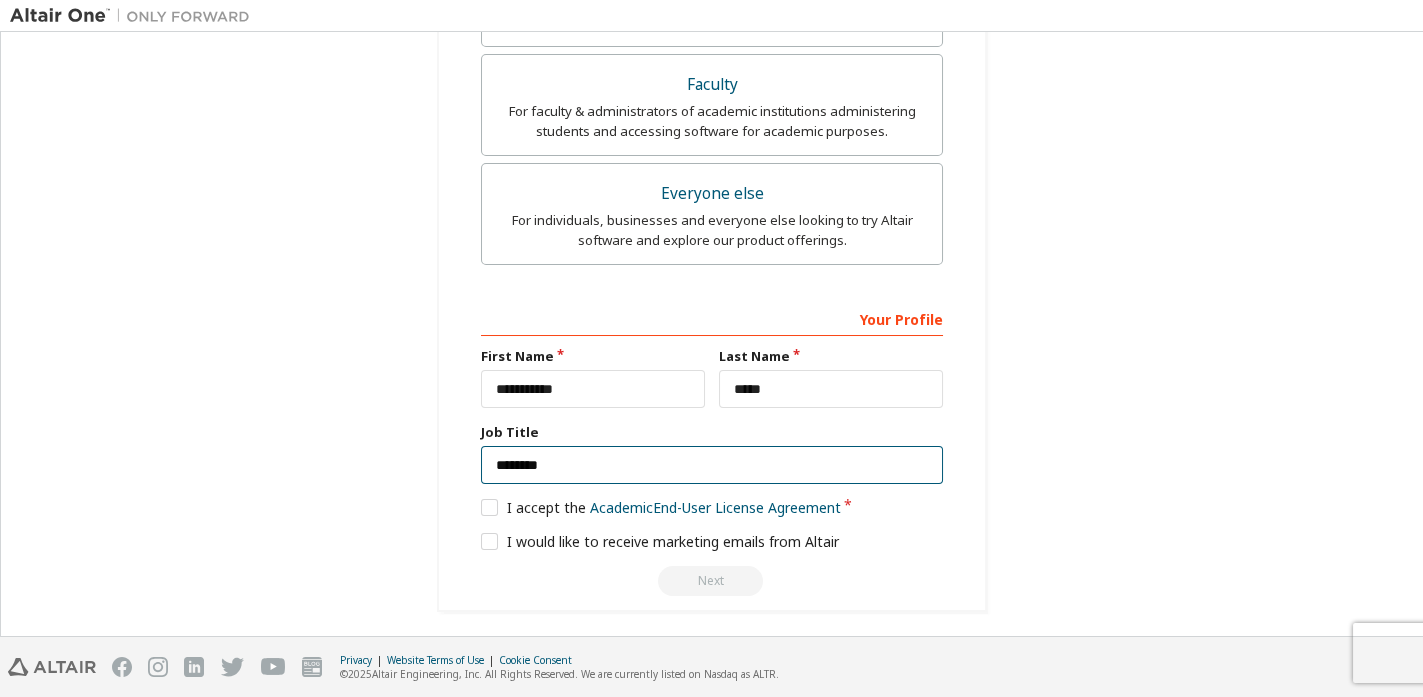 type on "********" 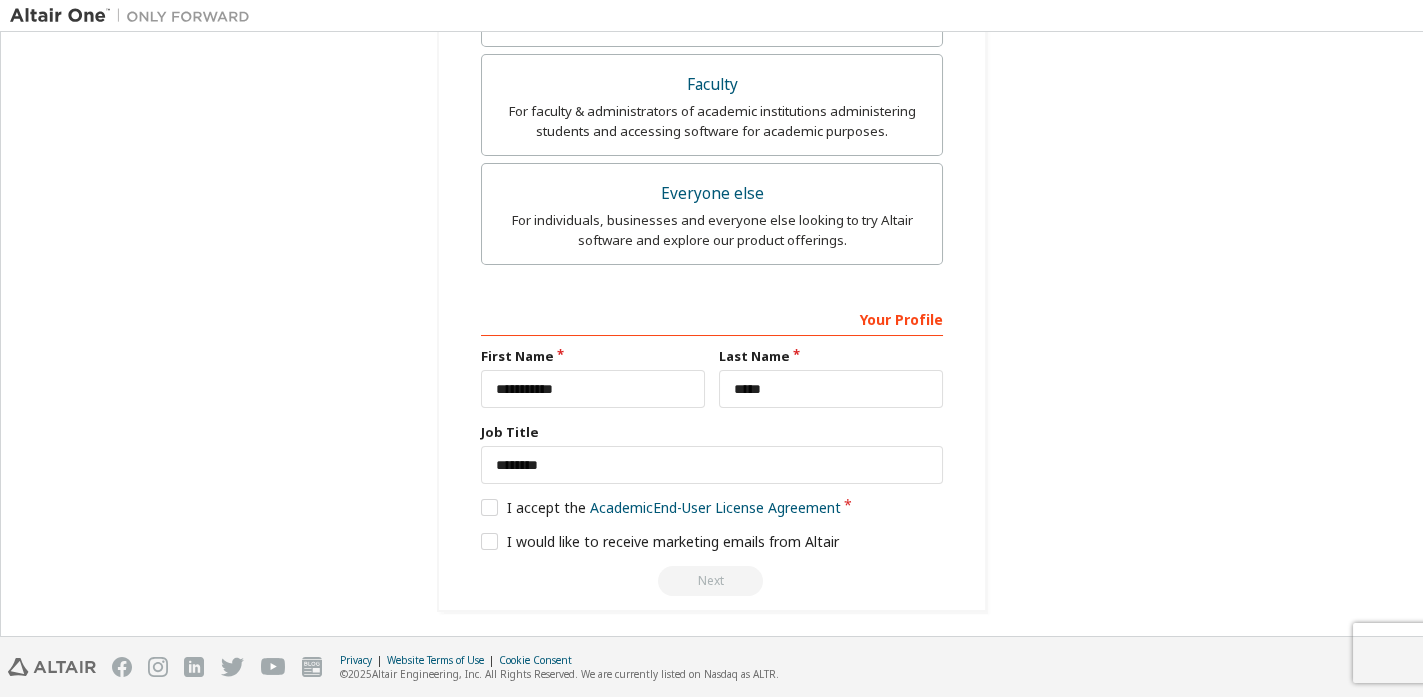 click on "Next" at bounding box center [712, 581] 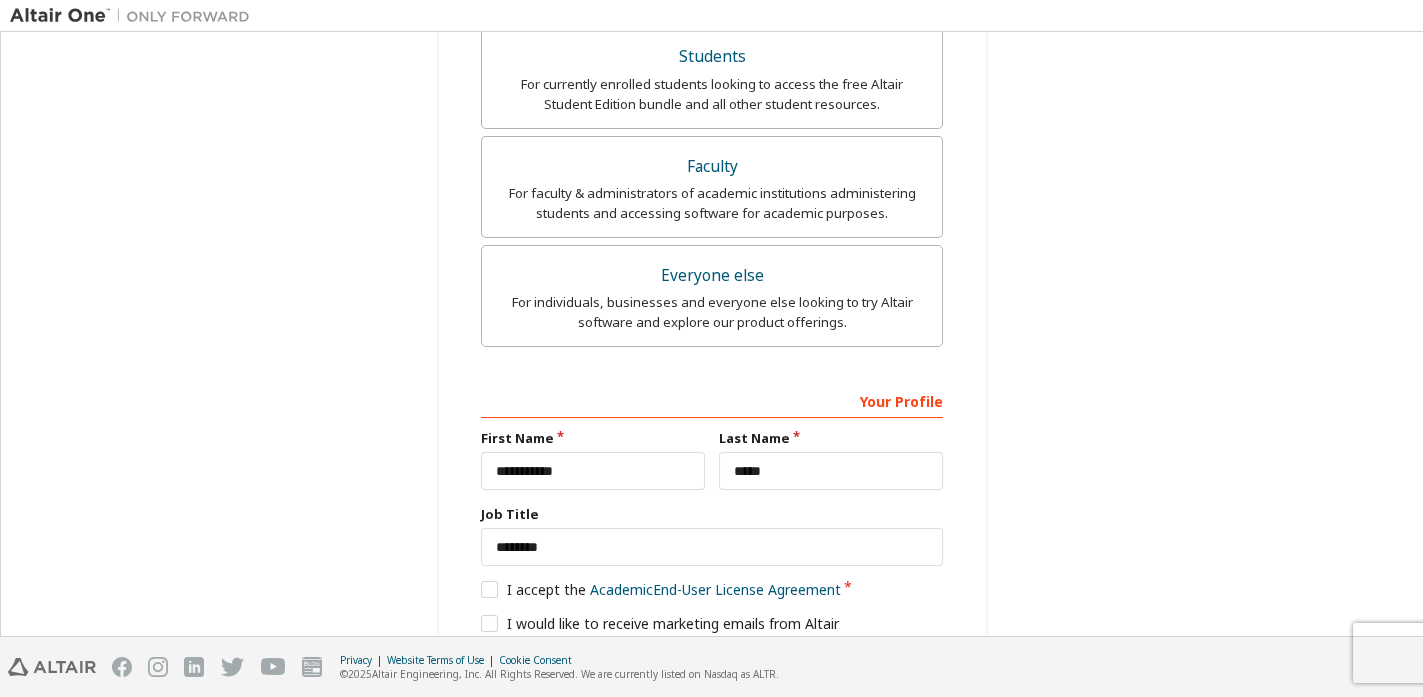 scroll, scrollTop: 619, scrollLeft: 0, axis: vertical 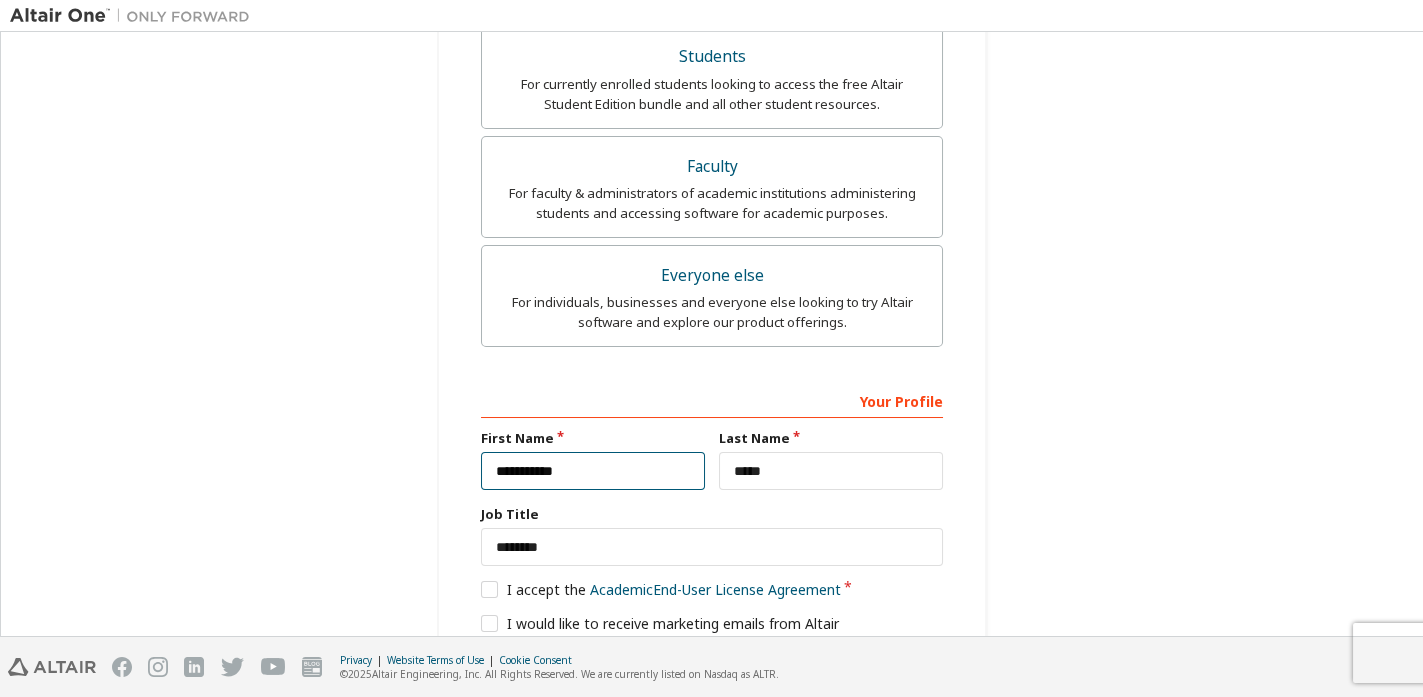 drag, startPoint x: 610, startPoint y: 465, endPoint x: 454, endPoint y: 470, distance: 156.08011 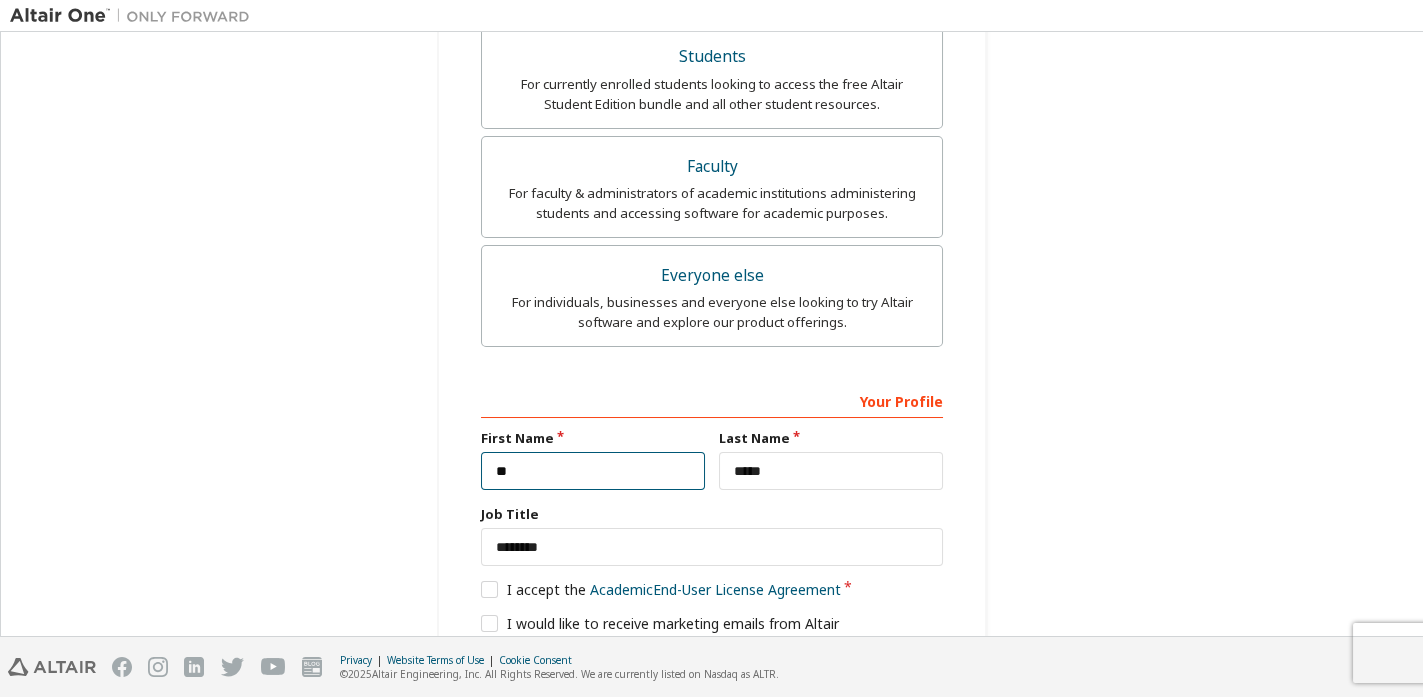 type on "*" 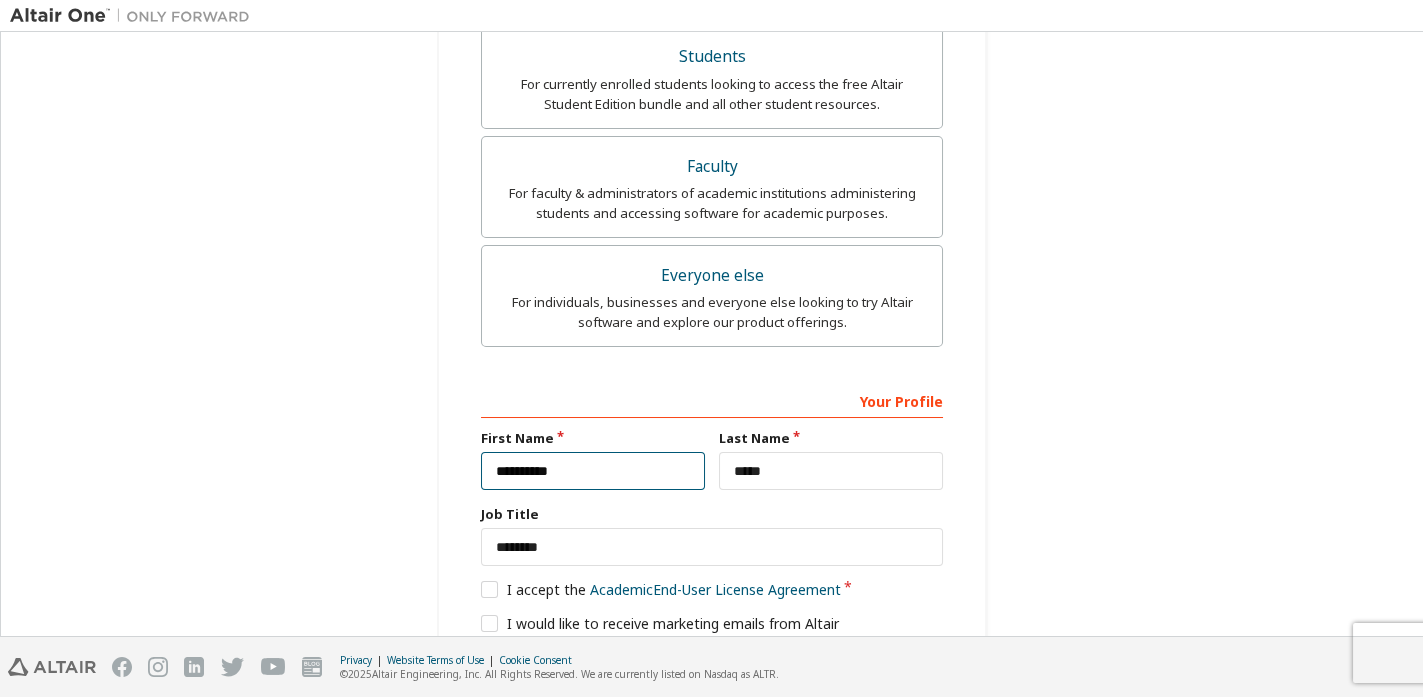 type on "**********" 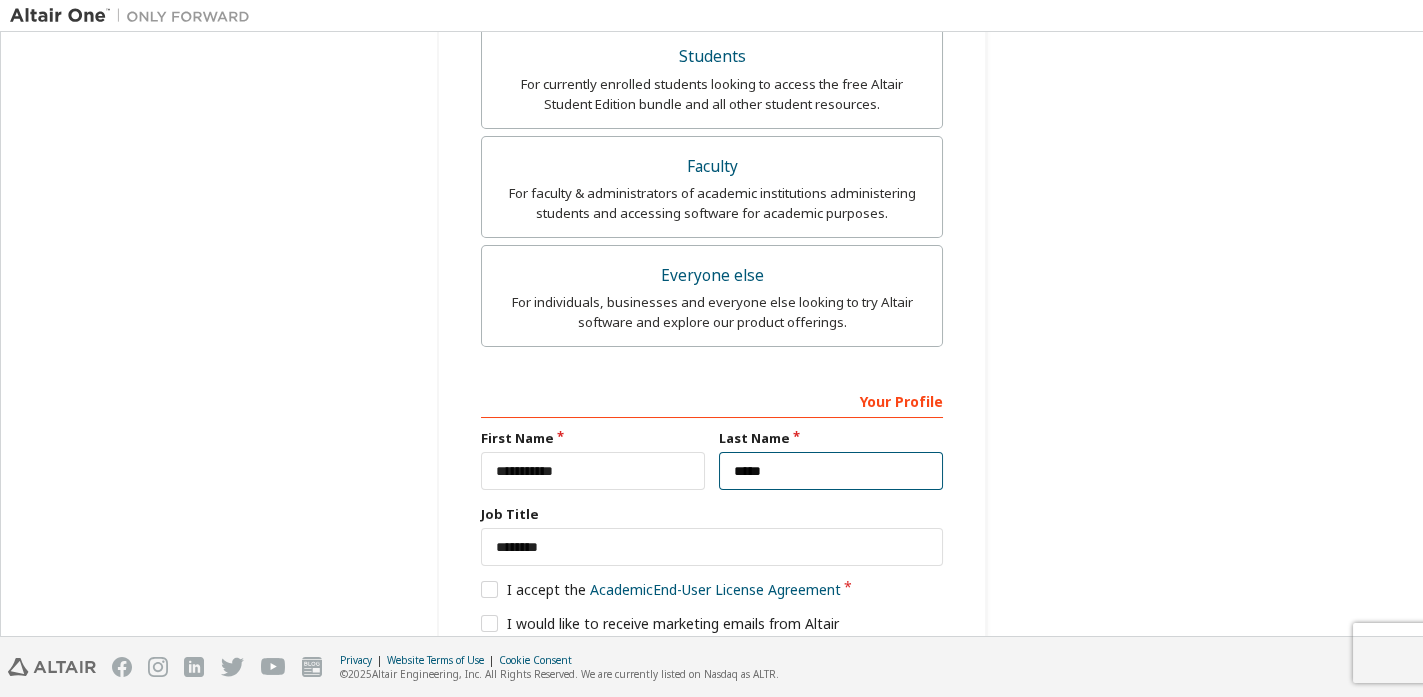 drag, startPoint x: 817, startPoint y: 464, endPoint x: 679, endPoint y: 460, distance: 138.05795 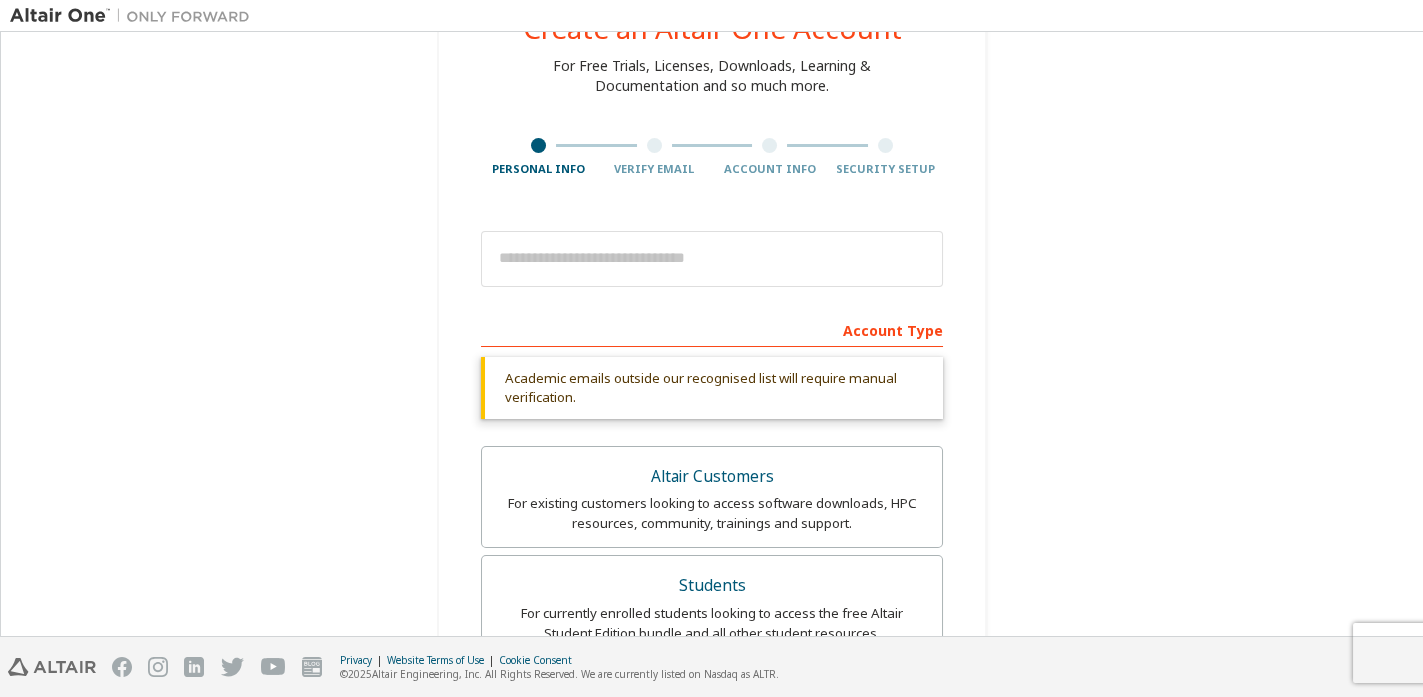 scroll, scrollTop: 77, scrollLeft: 0, axis: vertical 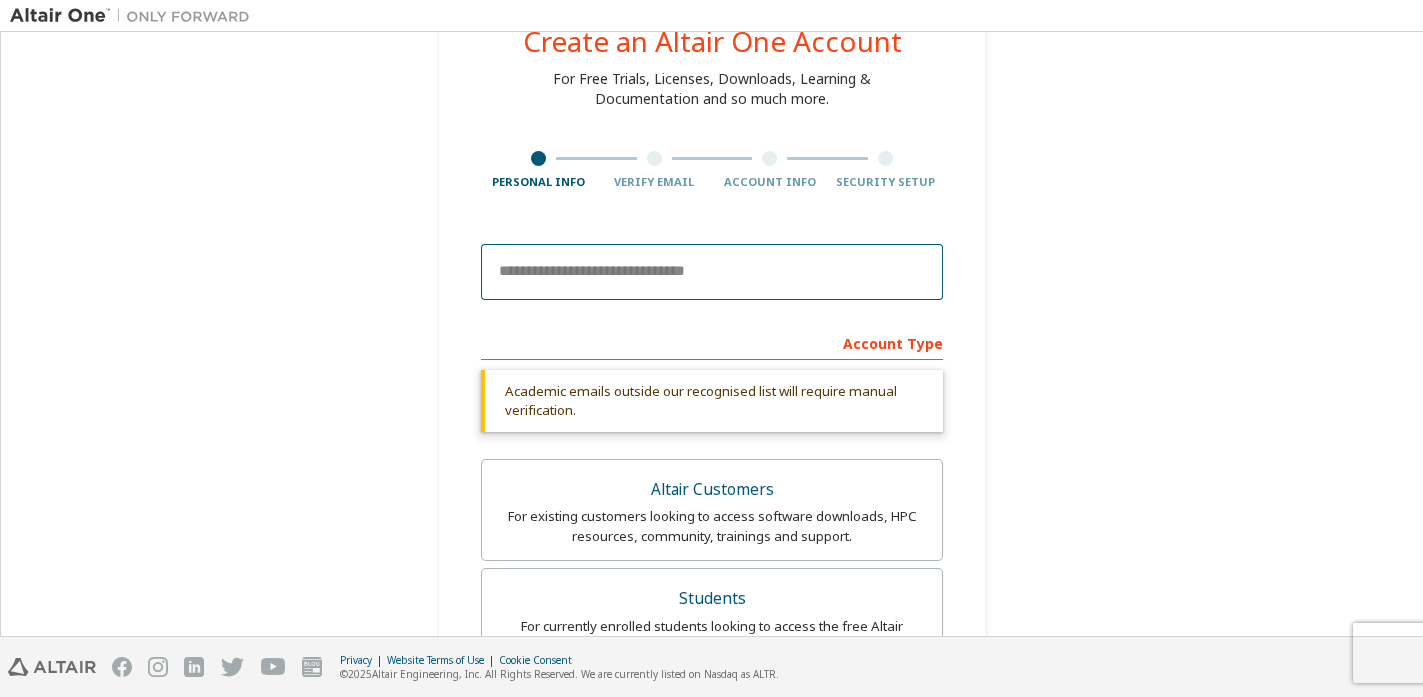 click at bounding box center (712, 272) 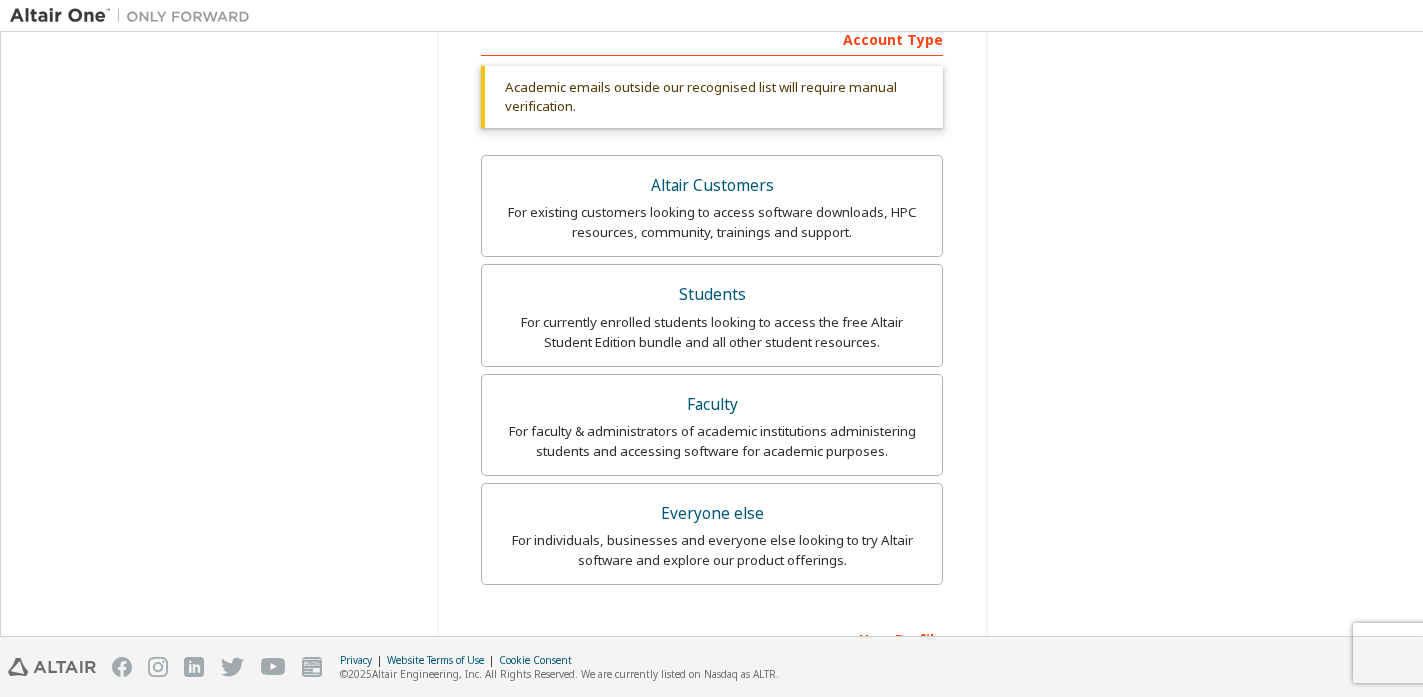 scroll, scrollTop: 409, scrollLeft: 0, axis: vertical 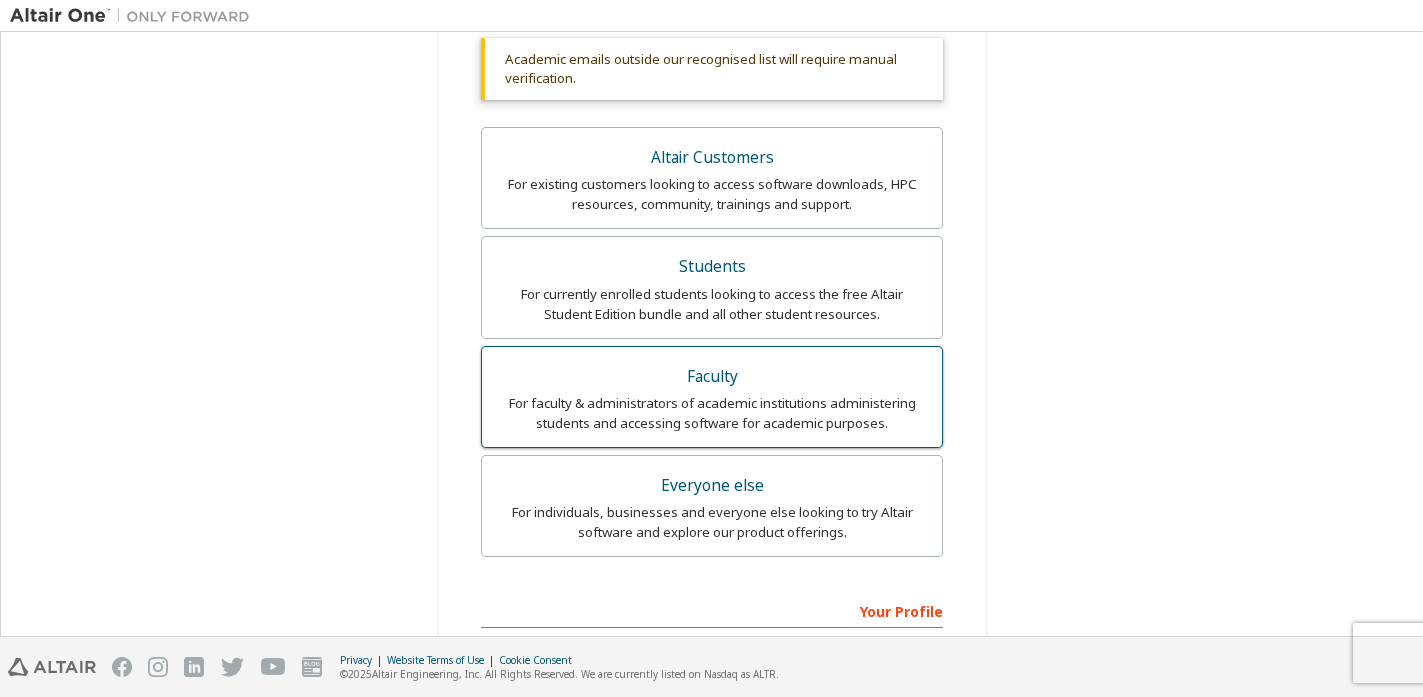 click on "For faculty & administrators of academic institutions administering students and accessing software for academic purposes." at bounding box center [712, 413] 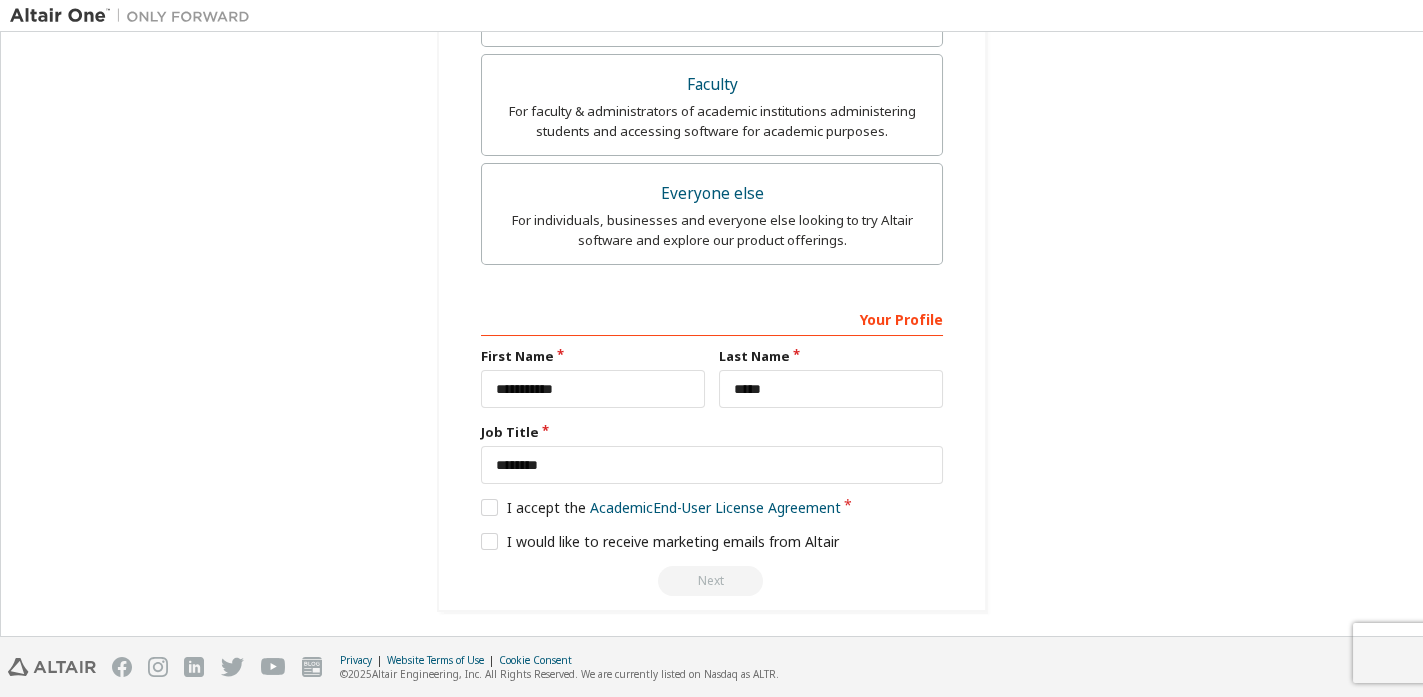 click on "**********" at bounding box center (712, 448) 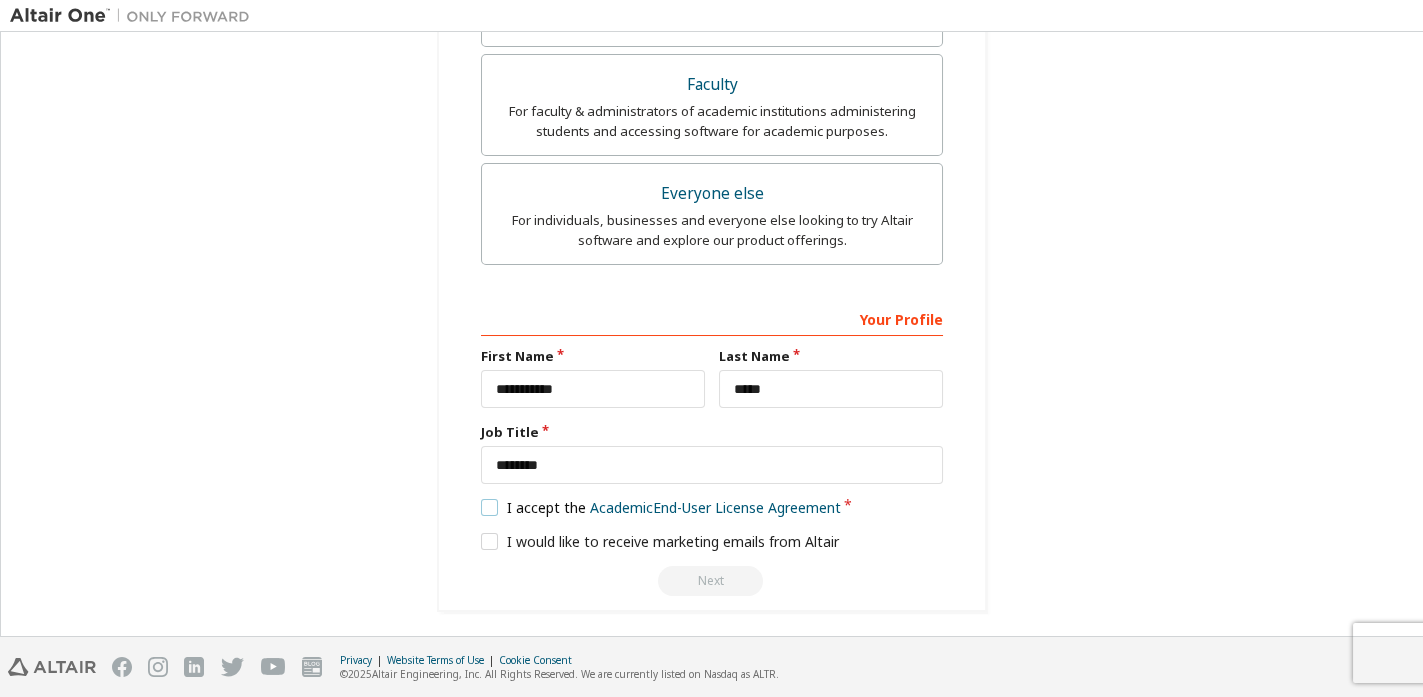 click on "I accept the   Academic   End-User License Agreement" at bounding box center (661, 507) 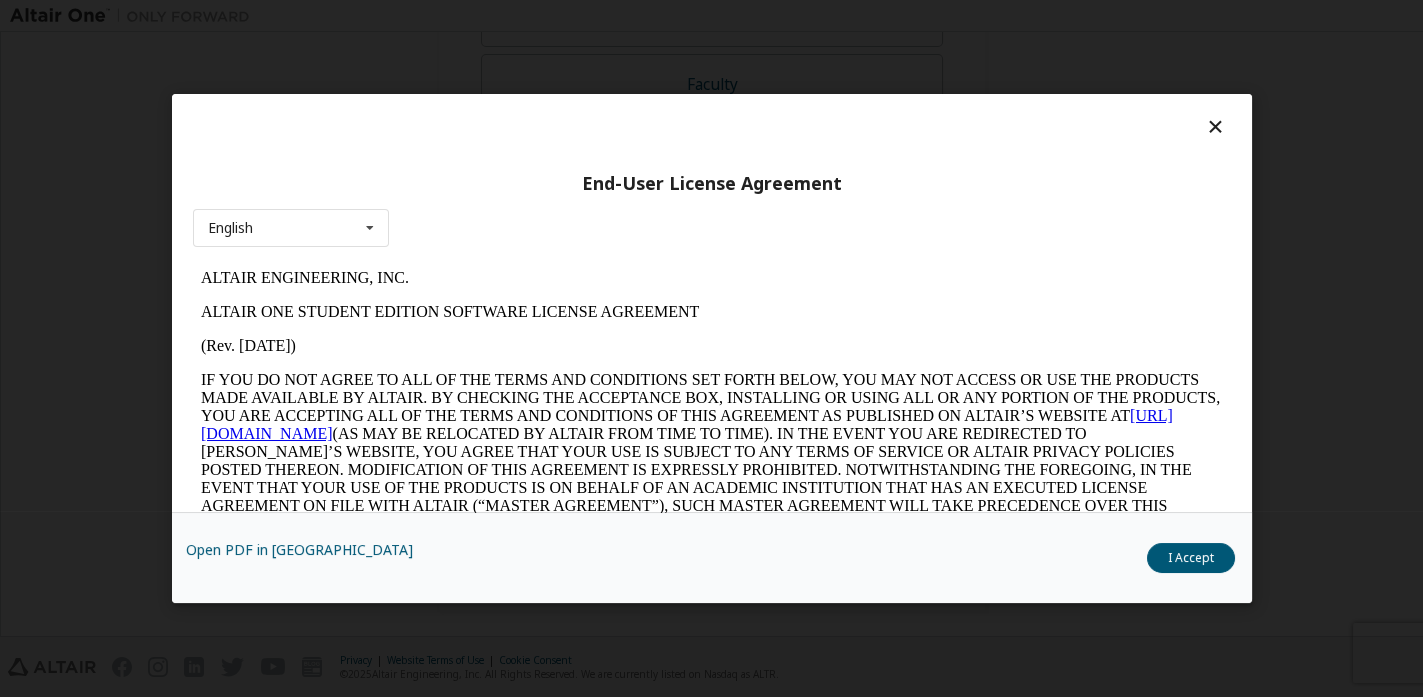scroll, scrollTop: 0, scrollLeft: 0, axis: both 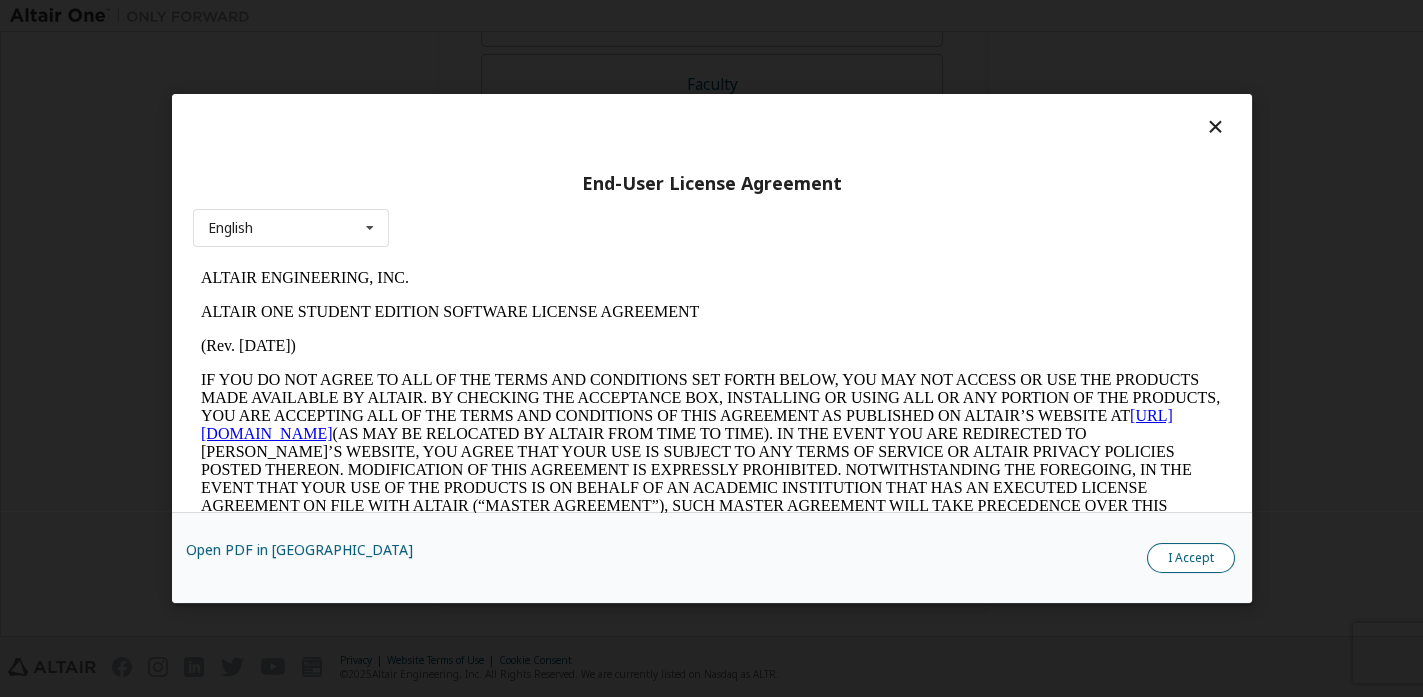 click on "I Accept" at bounding box center [1191, 558] 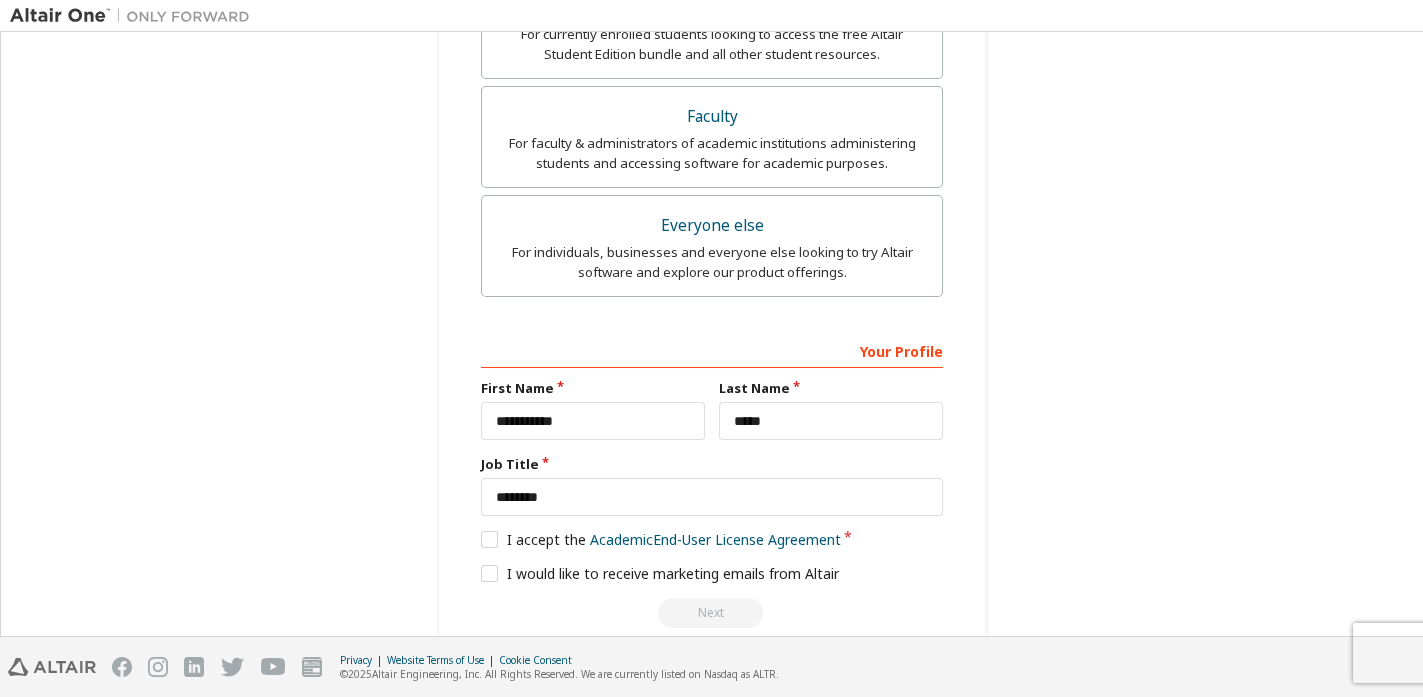 scroll, scrollTop: 670, scrollLeft: 0, axis: vertical 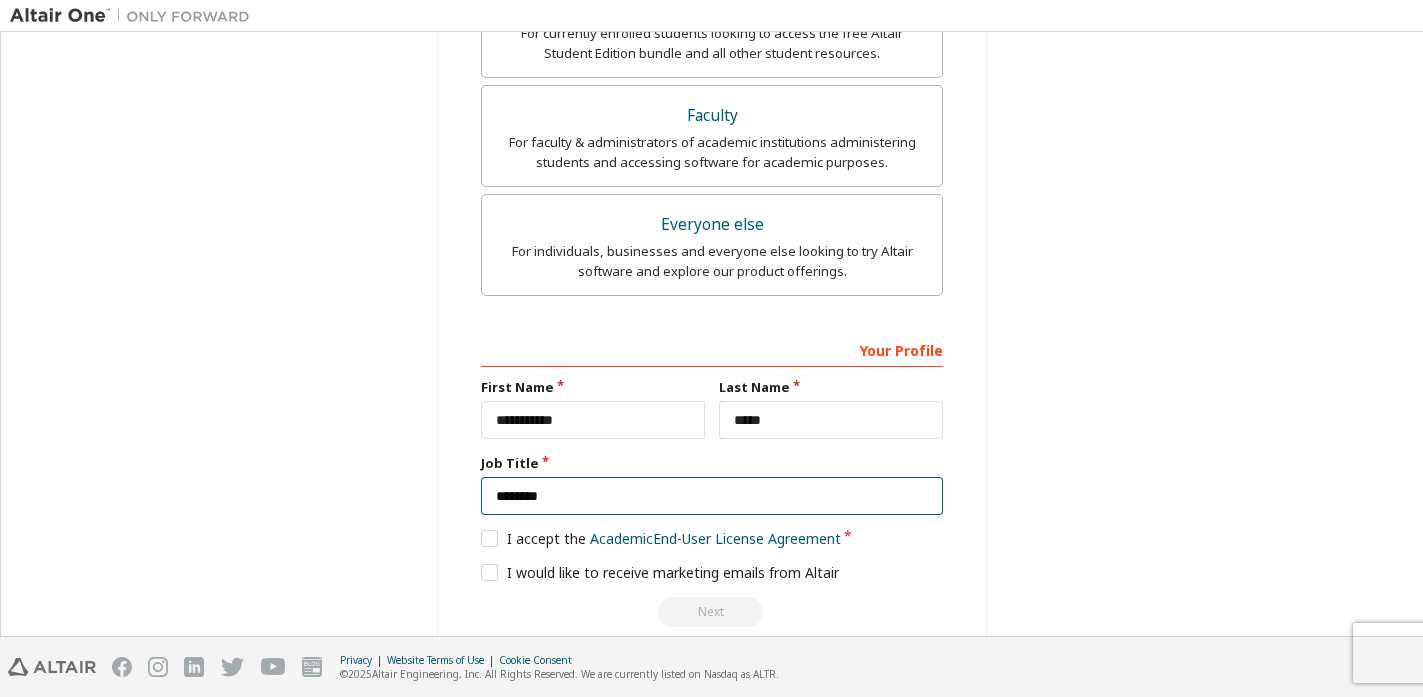 drag, startPoint x: 652, startPoint y: 474, endPoint x: 453, endPoint y: 493, distance: 199.90498 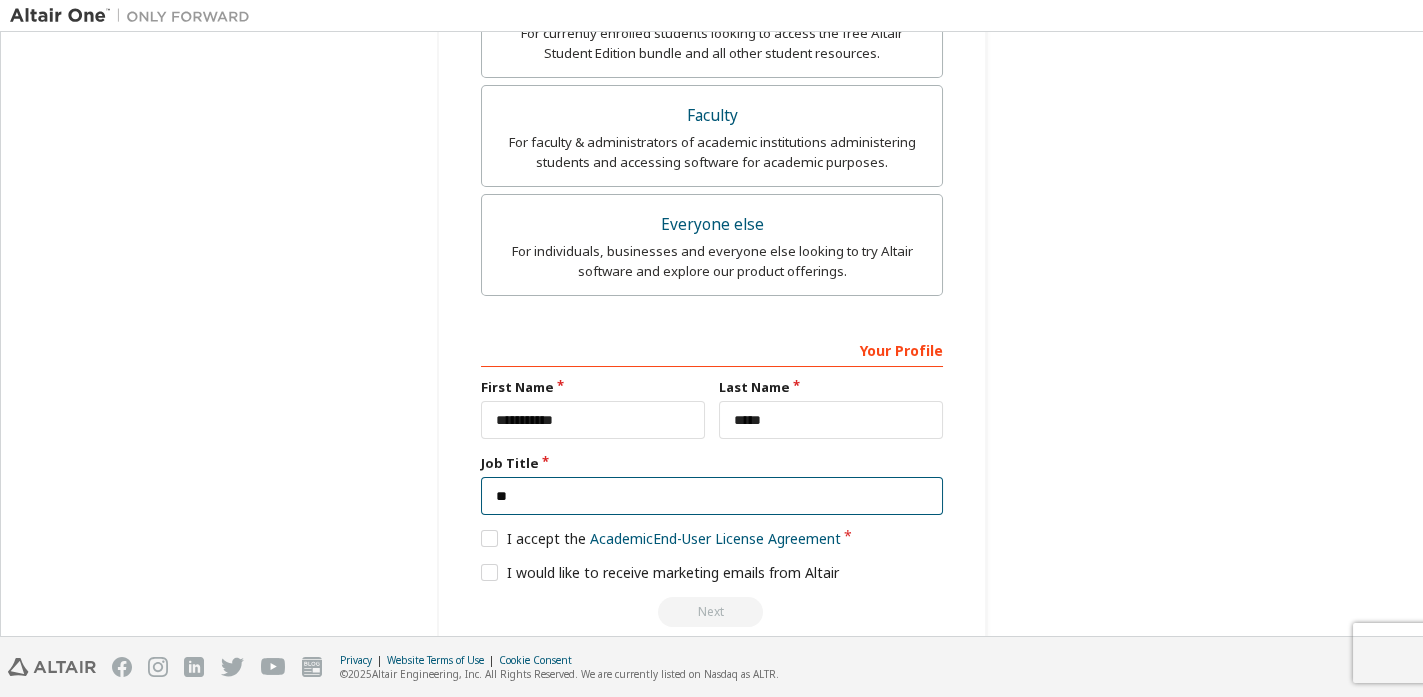 type on "*" 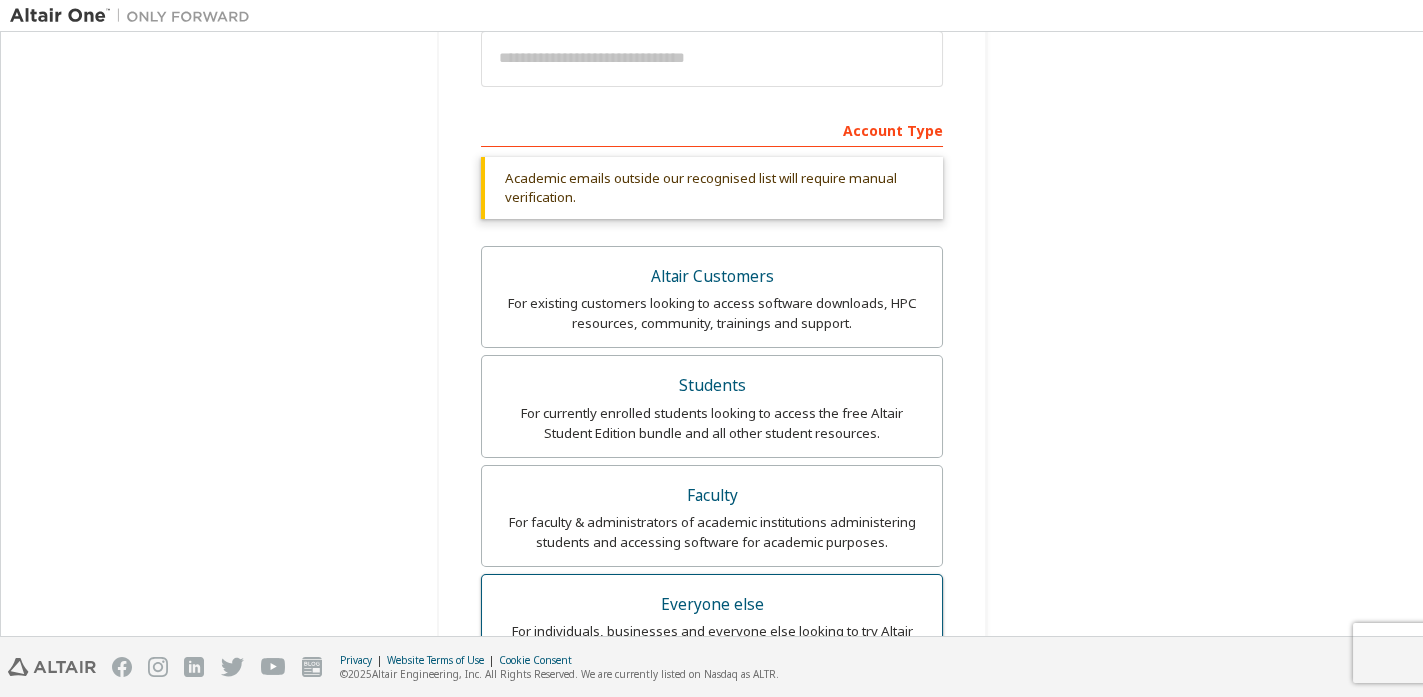 scroll, scrollTop: 214, scrollLeft: 0, axis: vertical 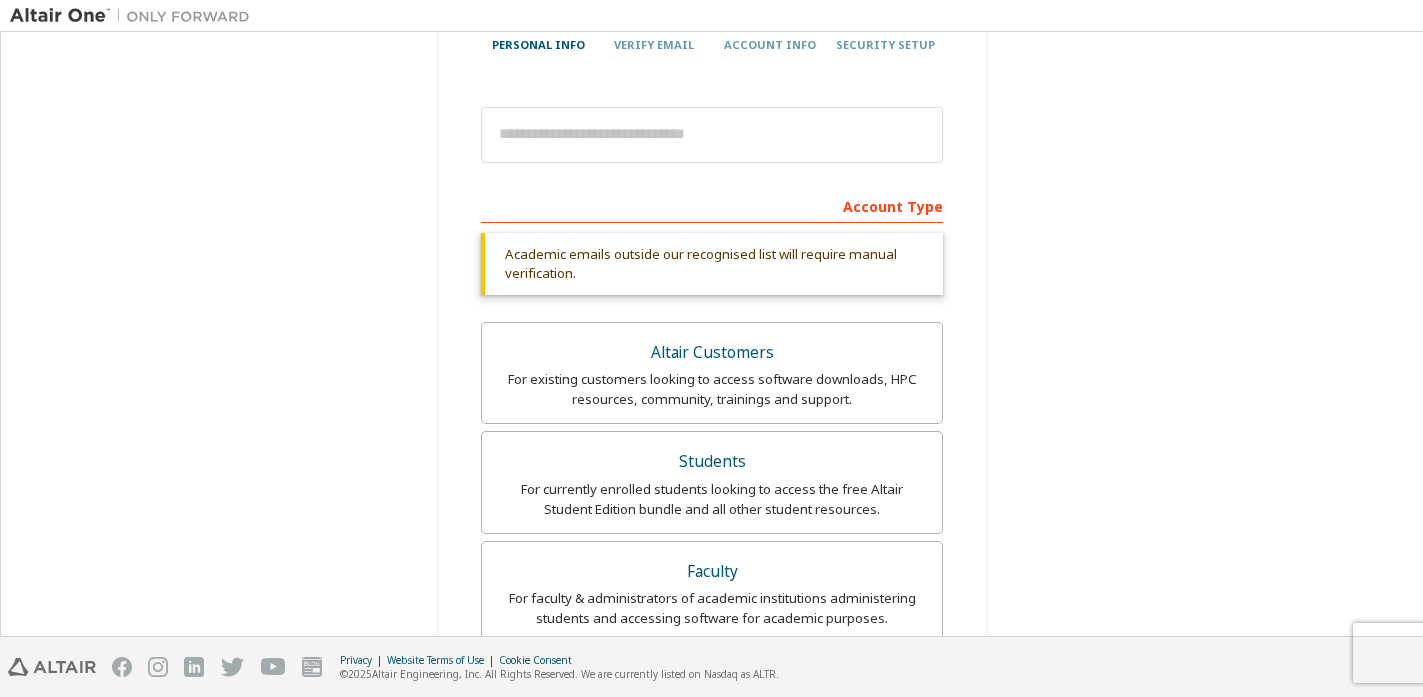 type 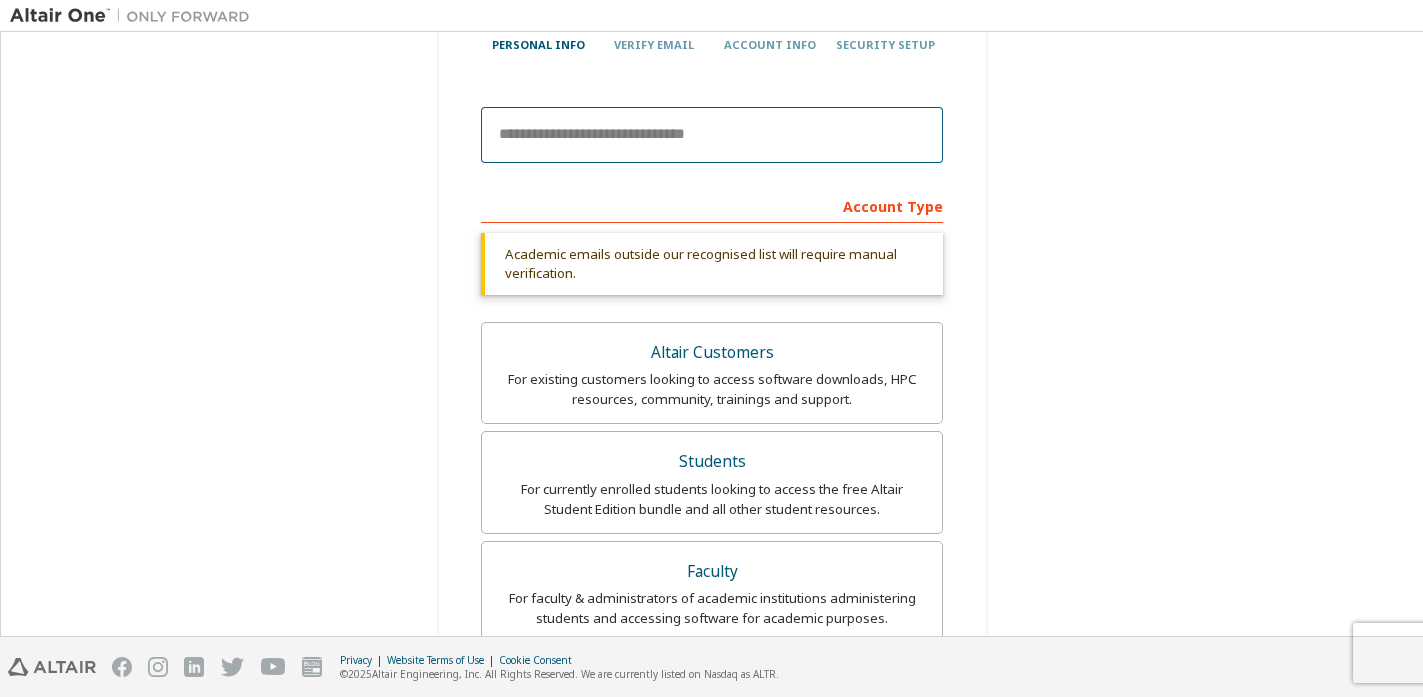 click at bounding box center [712, 135] 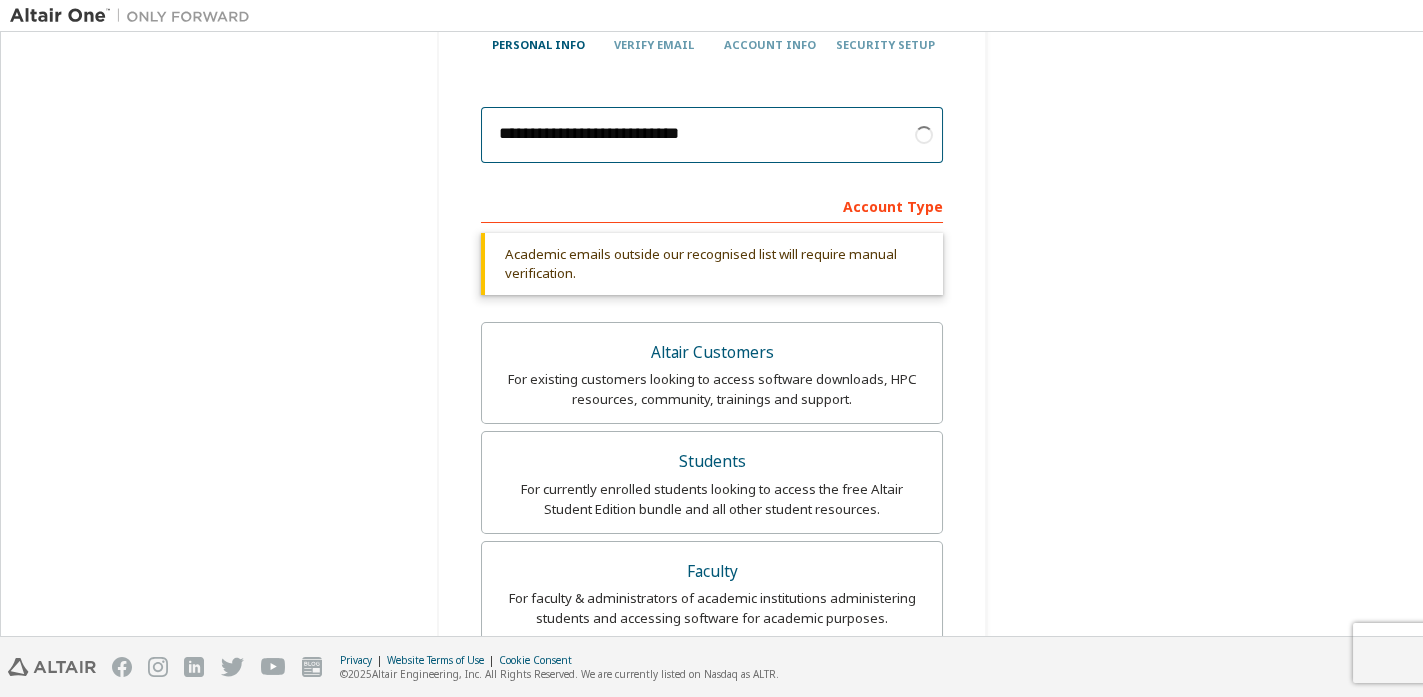 type on "**********" 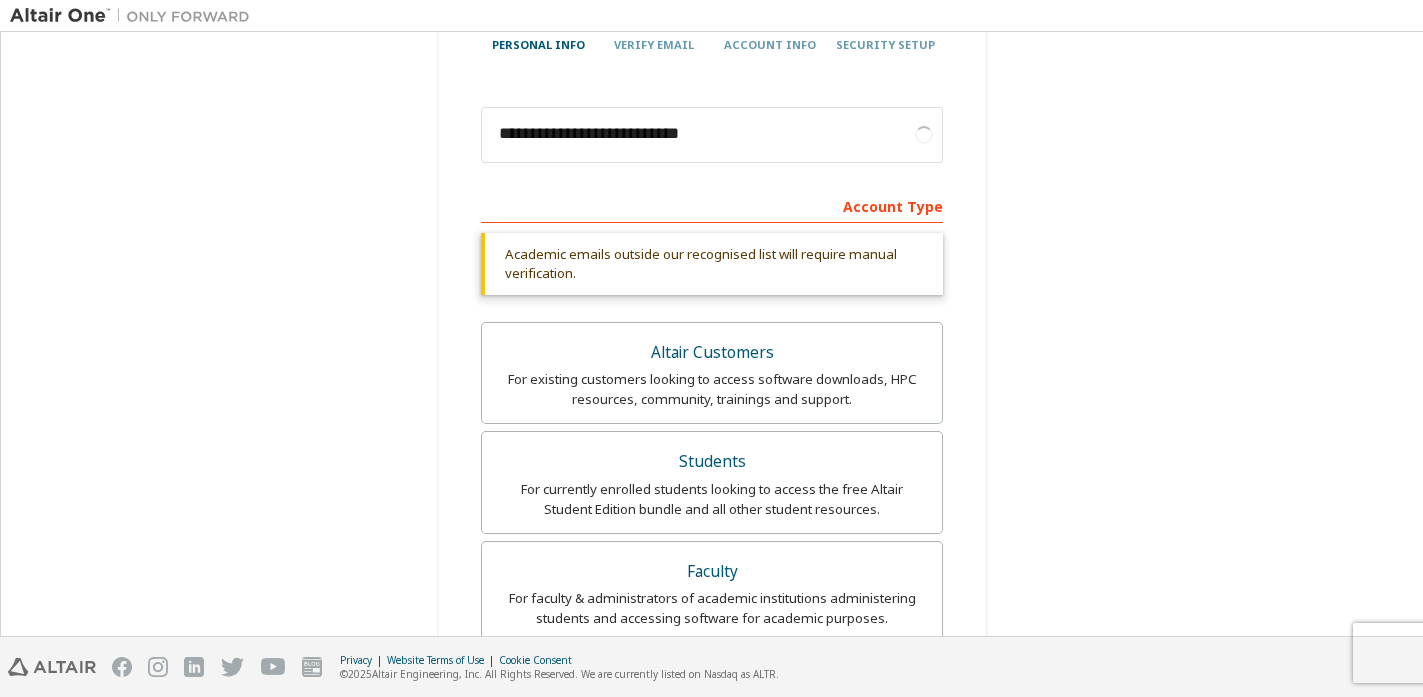 click on "**********" at bounding box center [712, 590] 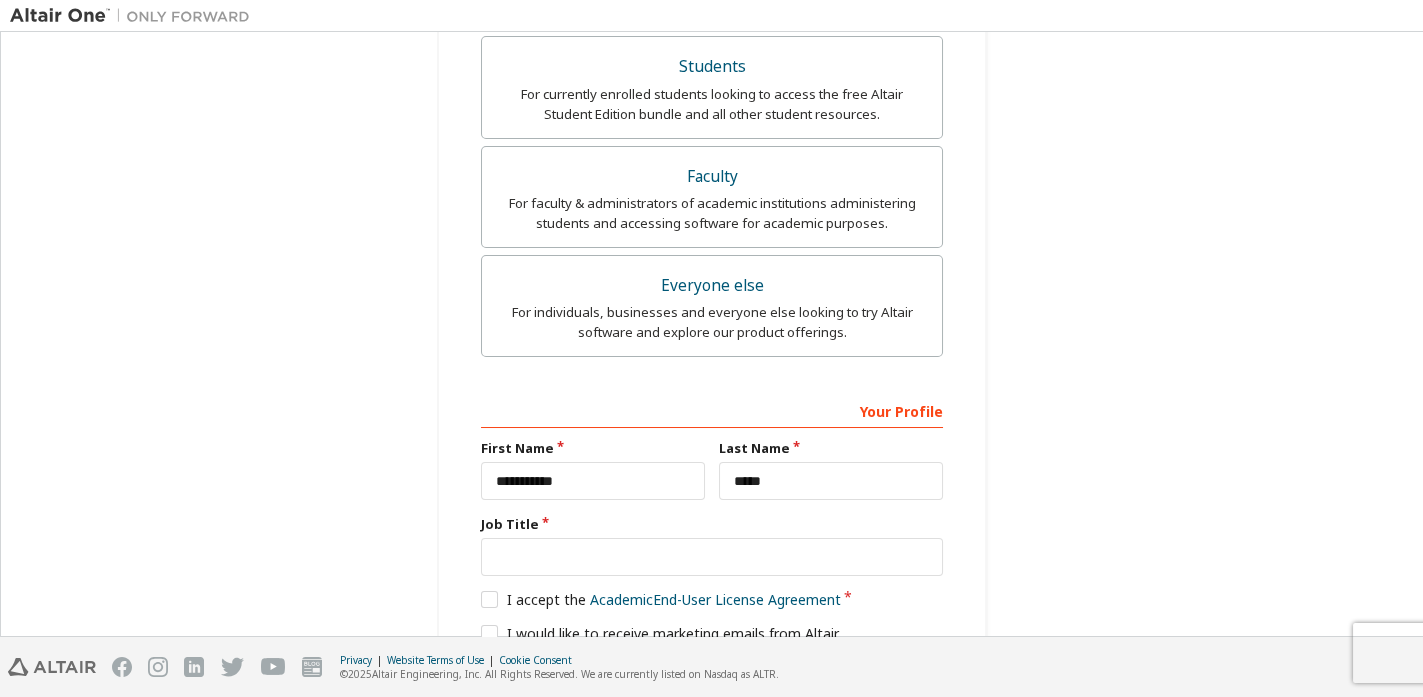 scroll, scrollTop: 701, scrollLeft: 0, axis: vertical 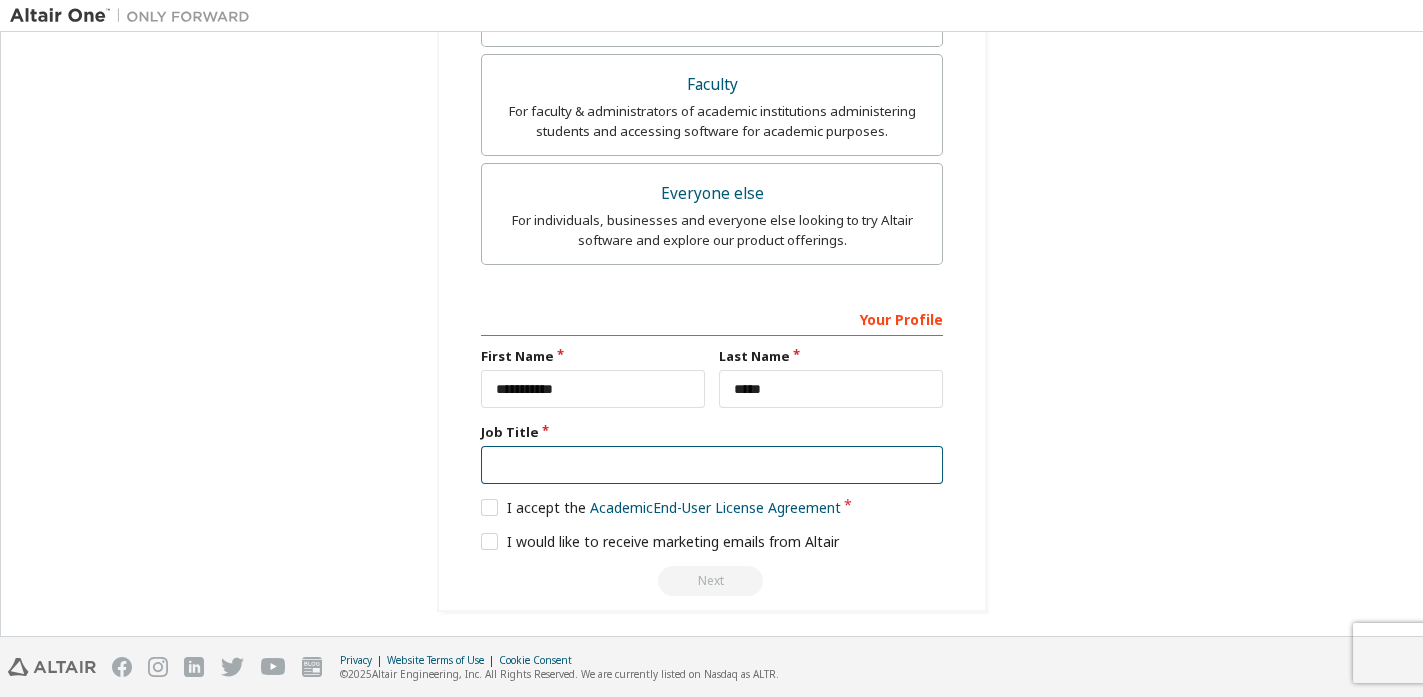 click at bounding box center (712, 465) 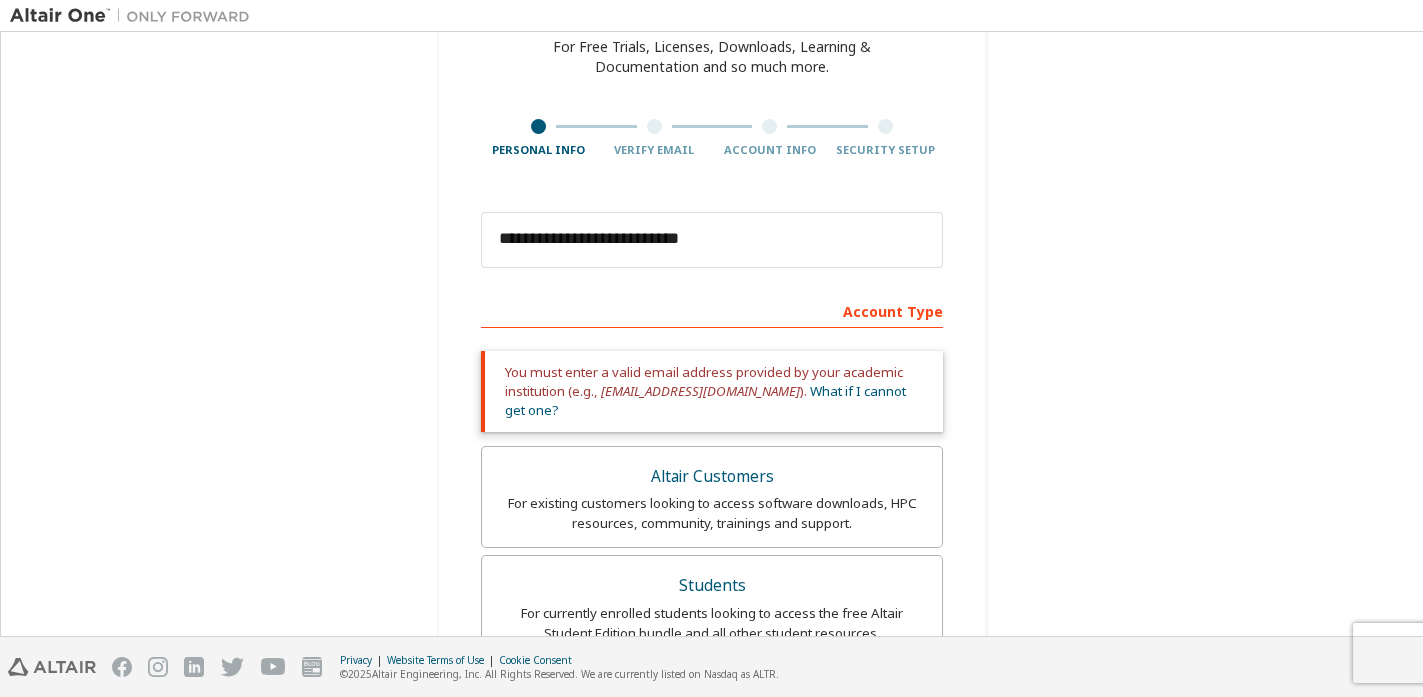 scroll, scrollTop: 91, scrollLeft: 0, axis: vertical 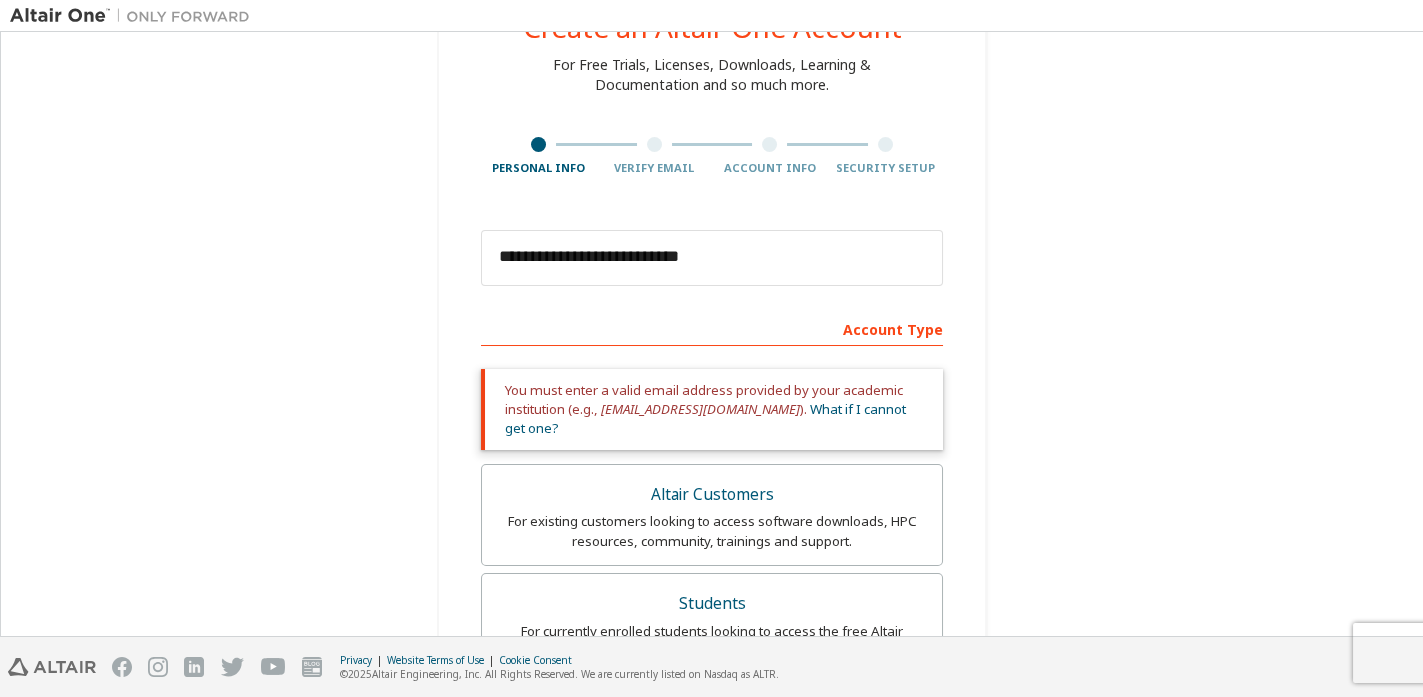 type on "********" 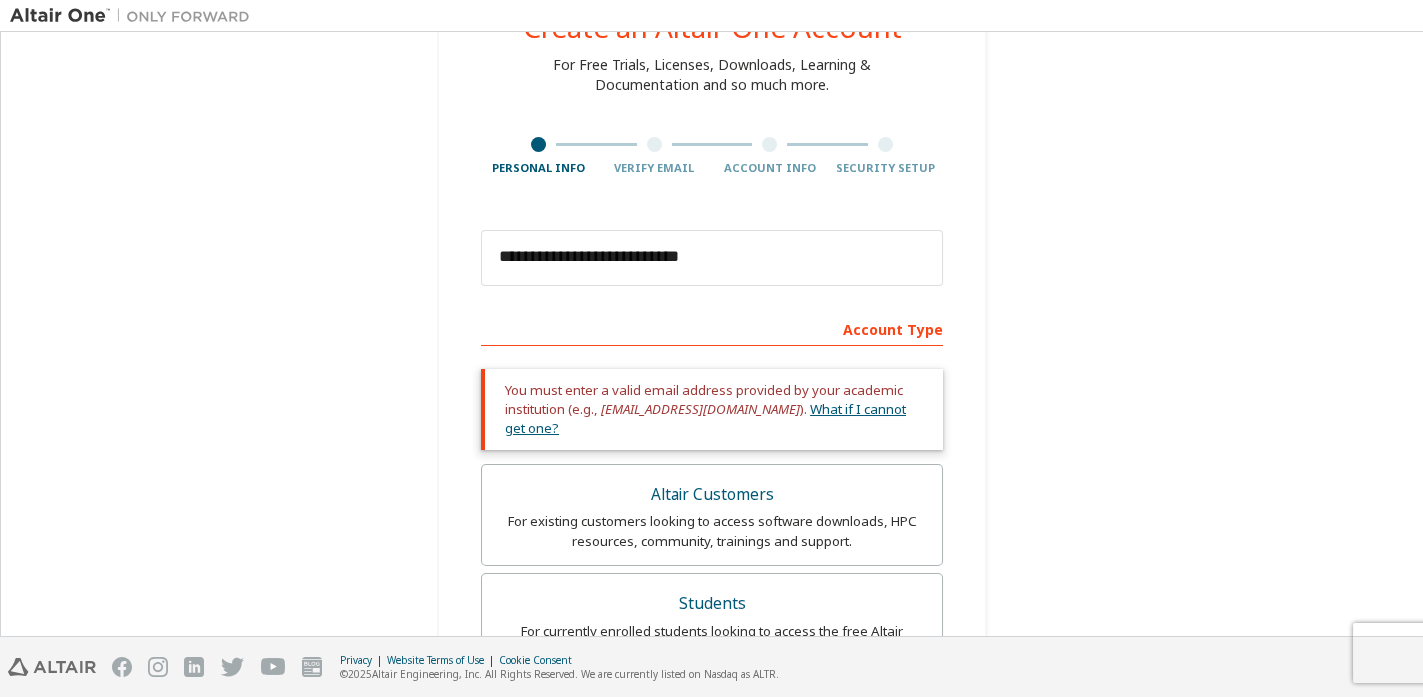 click on "What if I cannot get one?" at bounding box center (705, 418) 